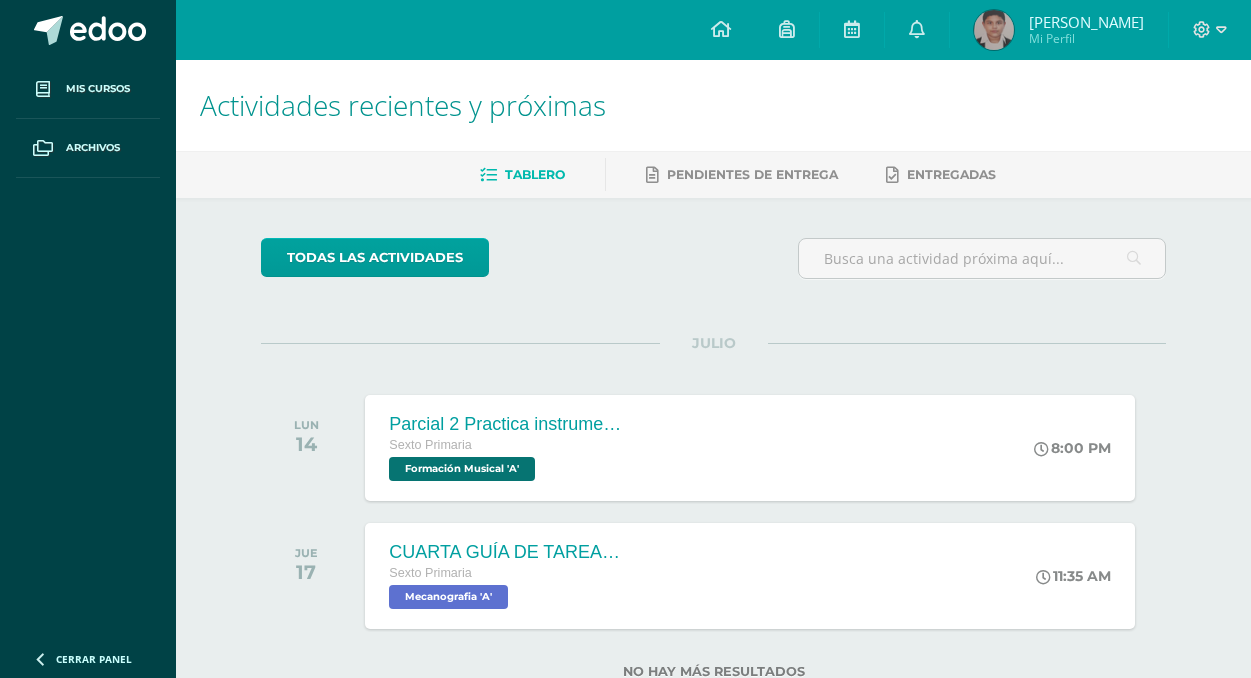 scroll, scrollTop: 65, scrollLeft: 0, axis: vertical 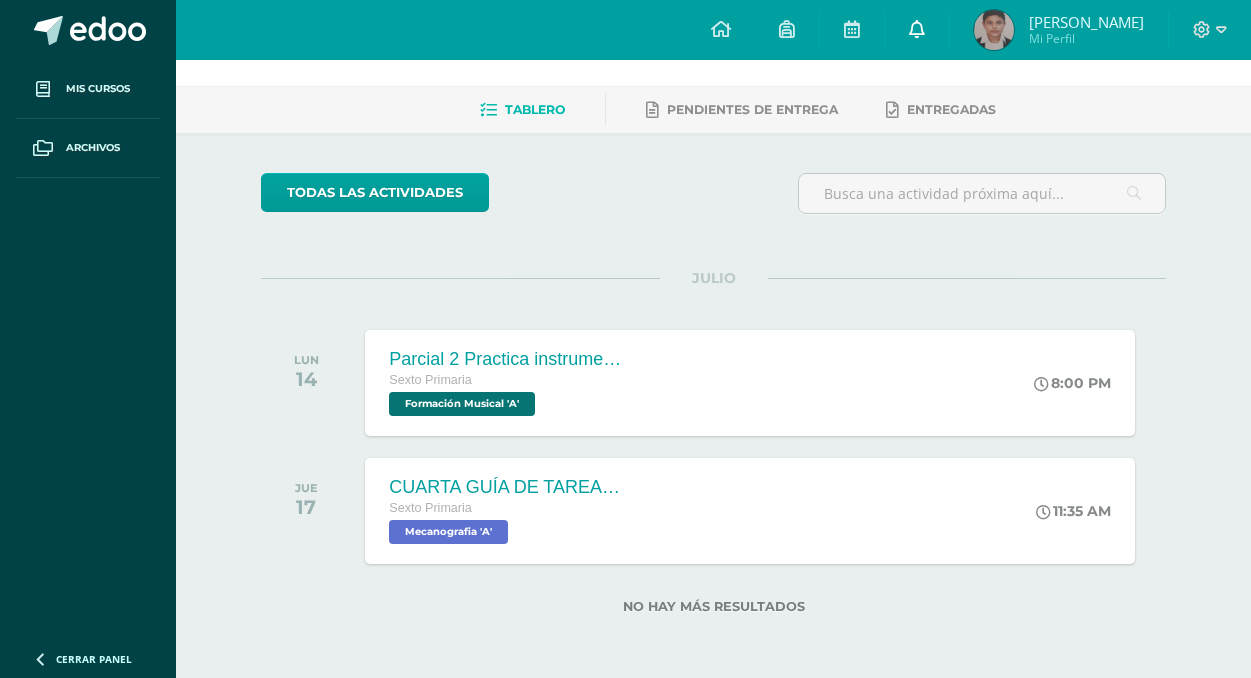 click at bounding box center [917, 29] 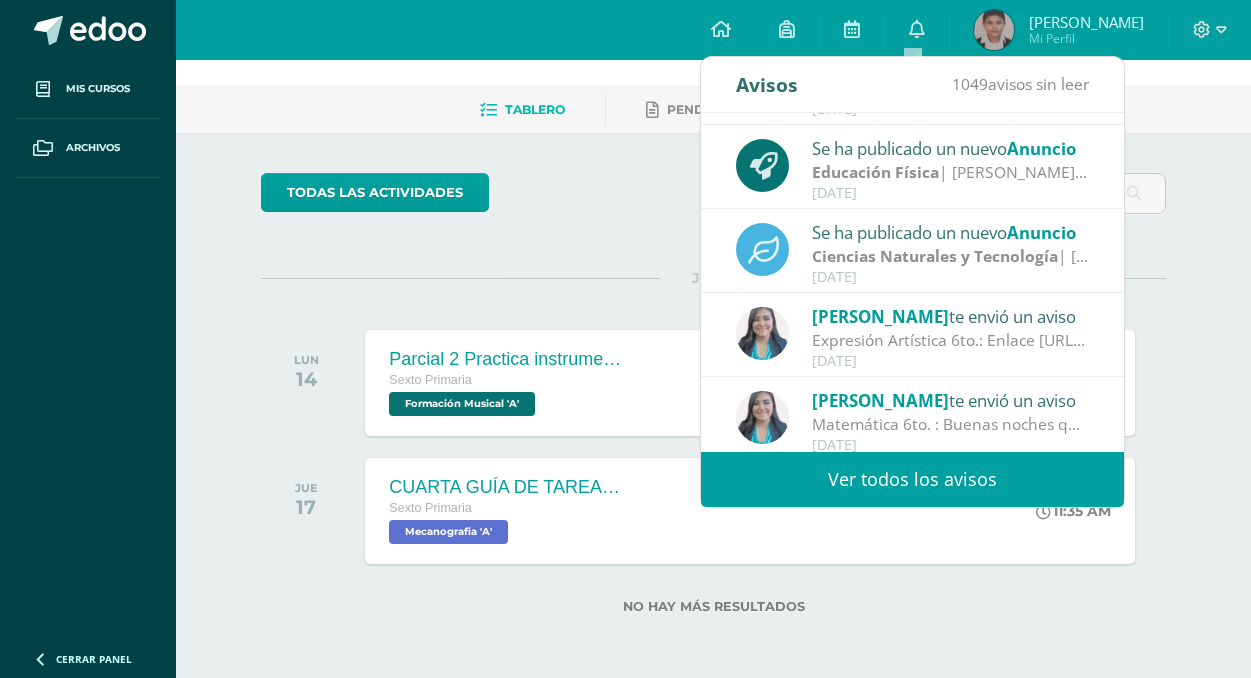 scroll, scrollTop: 333, scrollLeft: 0, axis: vertical 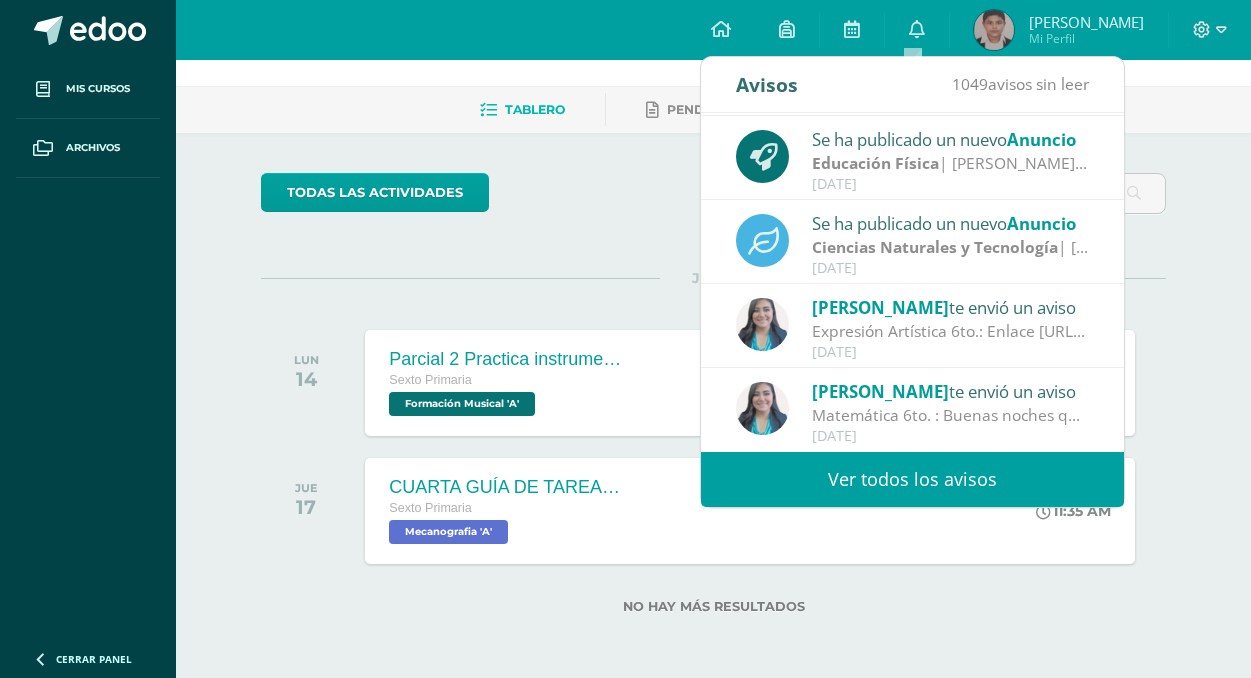 click on "[PERSON_NAME]" at bounding box center (880, 307) 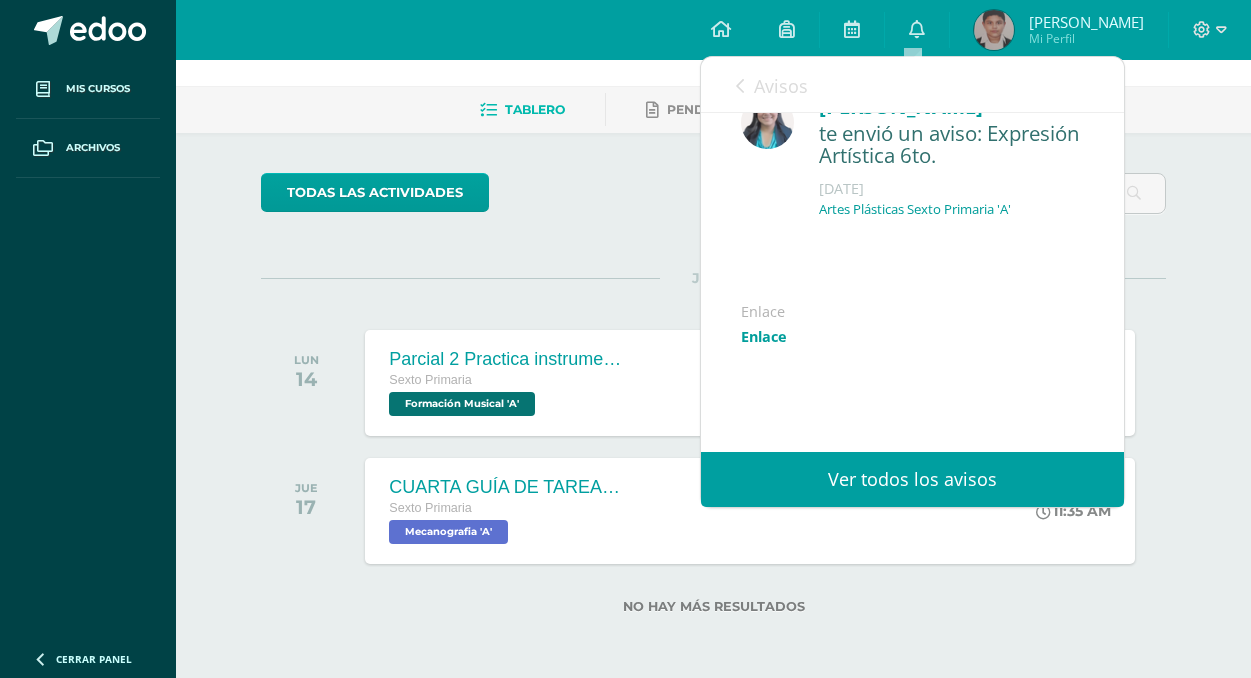scroll, scrollTop: 0, scrollLeft: 0, axis: both 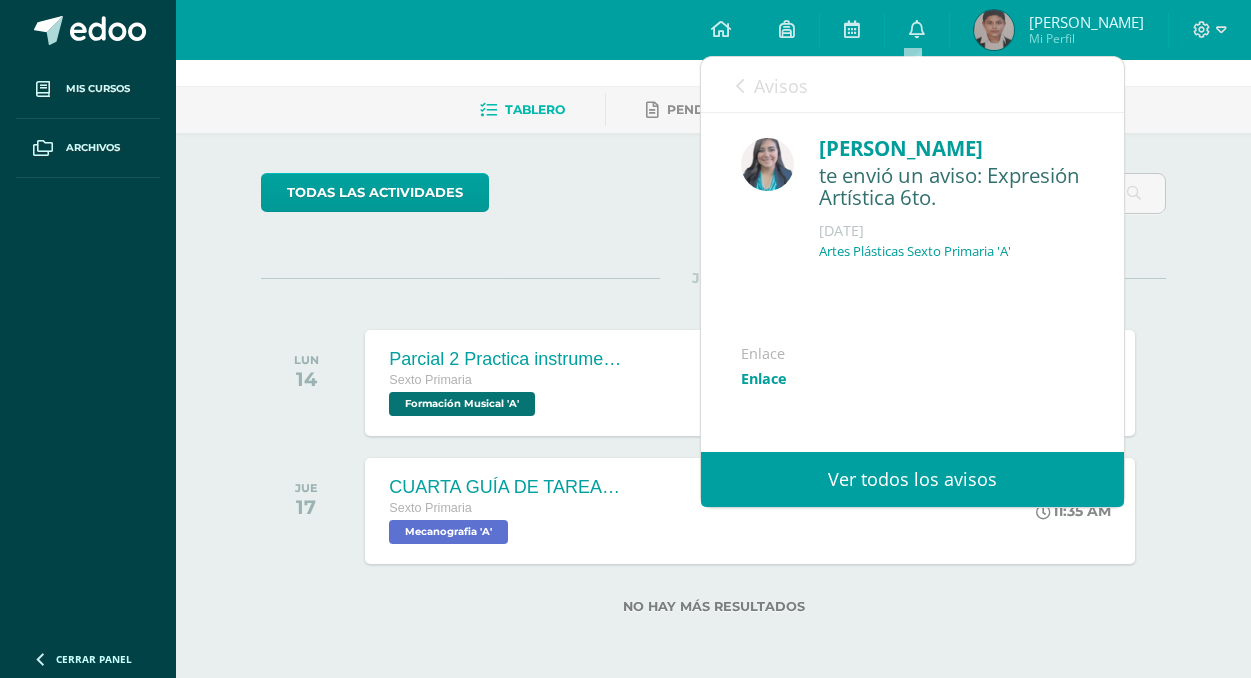 click on "Enlace" at bounding box center (764, 378) 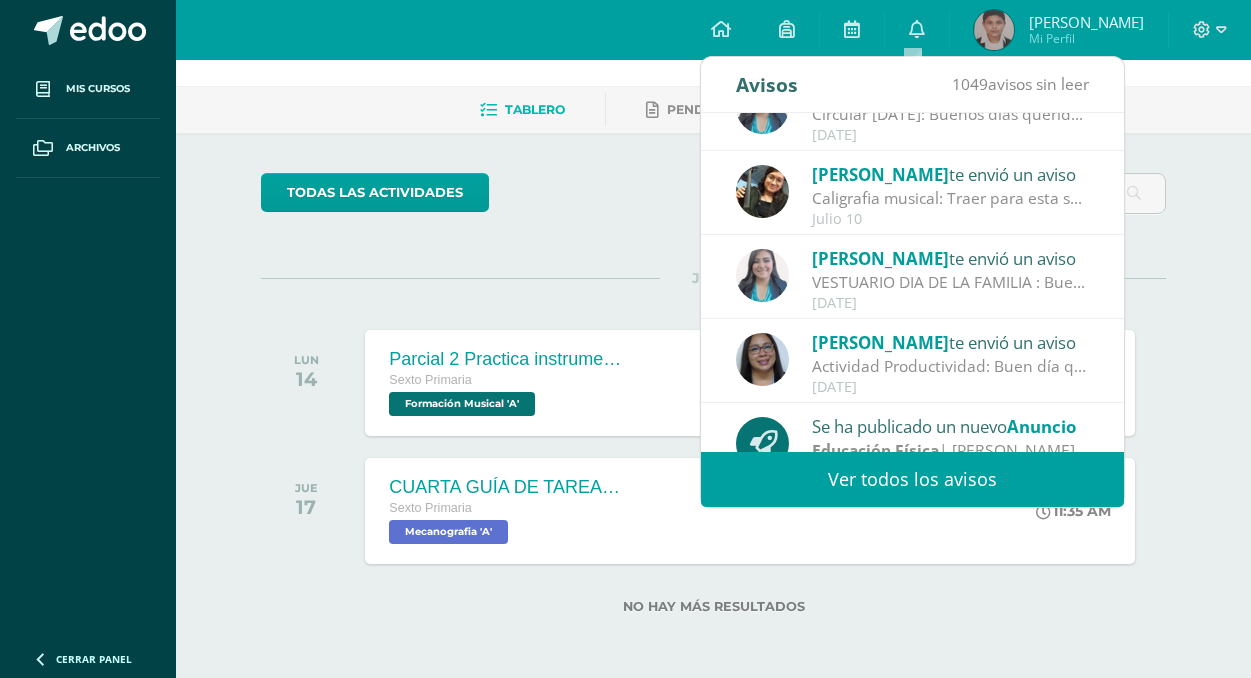 scroll, scrollTop: 33, scrollLeft: 0, axis: vertical 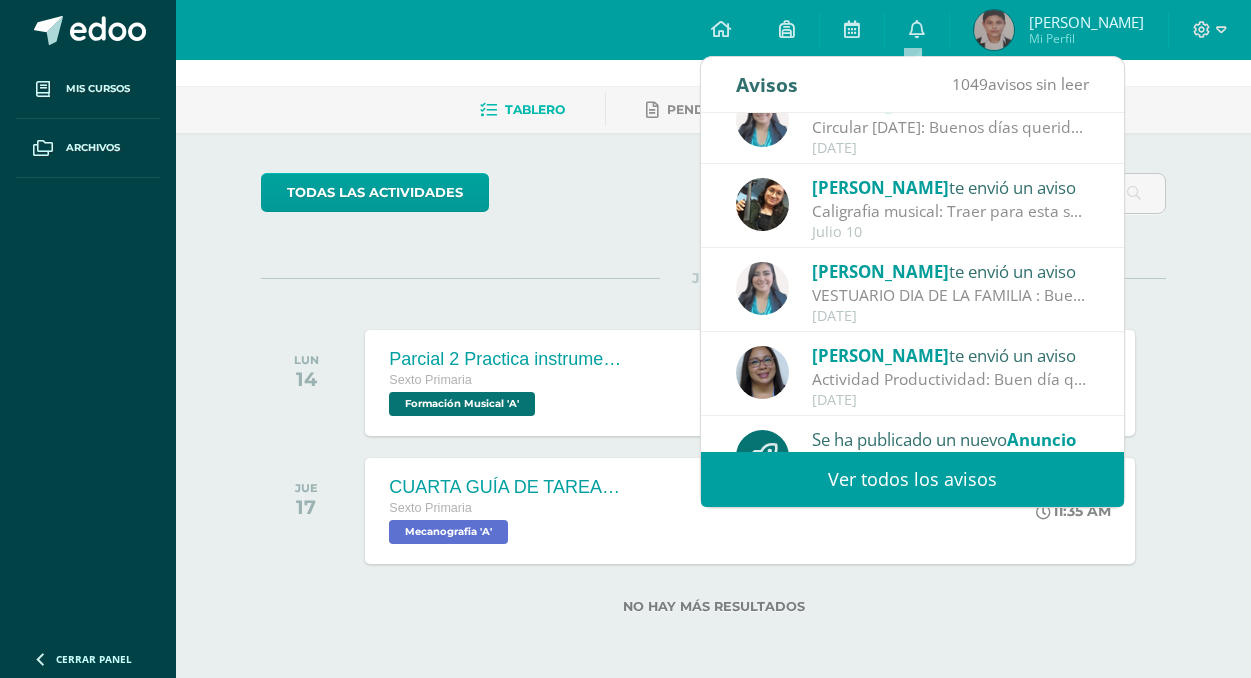 click on "VESTUARIO DIA DE LA FAMILIA :
Buenos días queridos padres de familia
[PERSON_NAME] se encuentren bien, envío información acerca del vestuario de los estudiantes para nuestro acto por el [DATE]. Cualquier duda estoy a la ordenn.
Bendiciones" at bounding box center (951, 295) 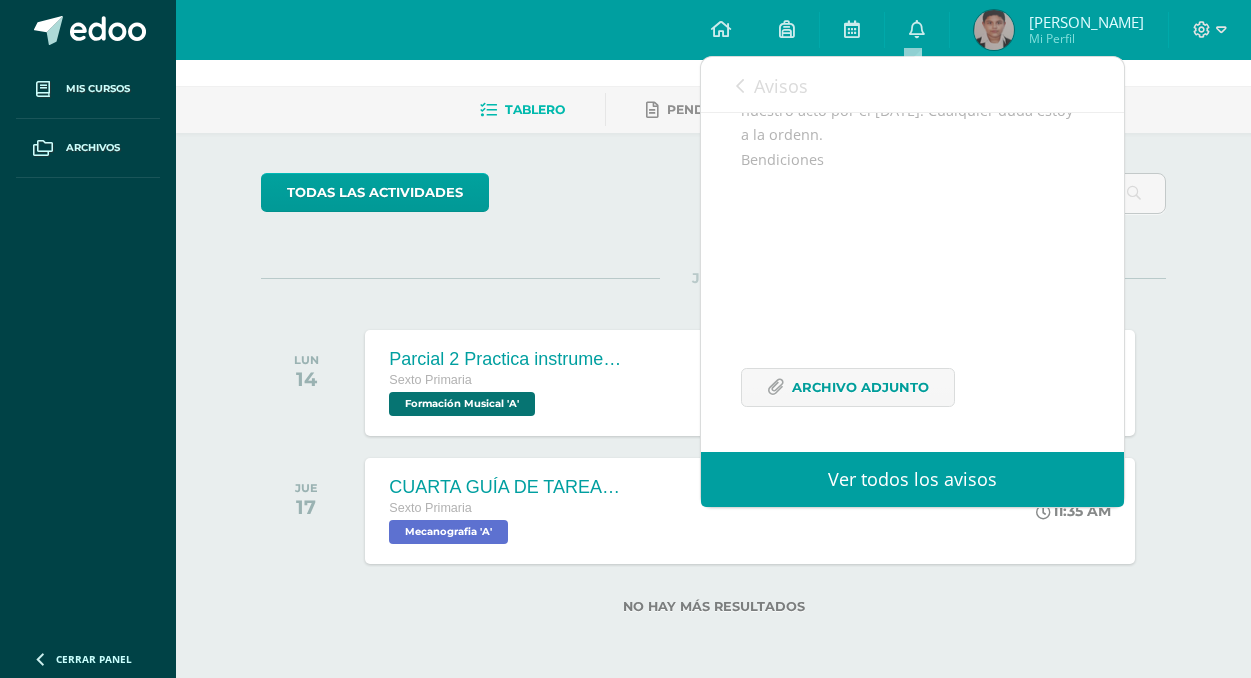 scroll, scrollTop: 292, scrollLeft: 0, axis: vertical 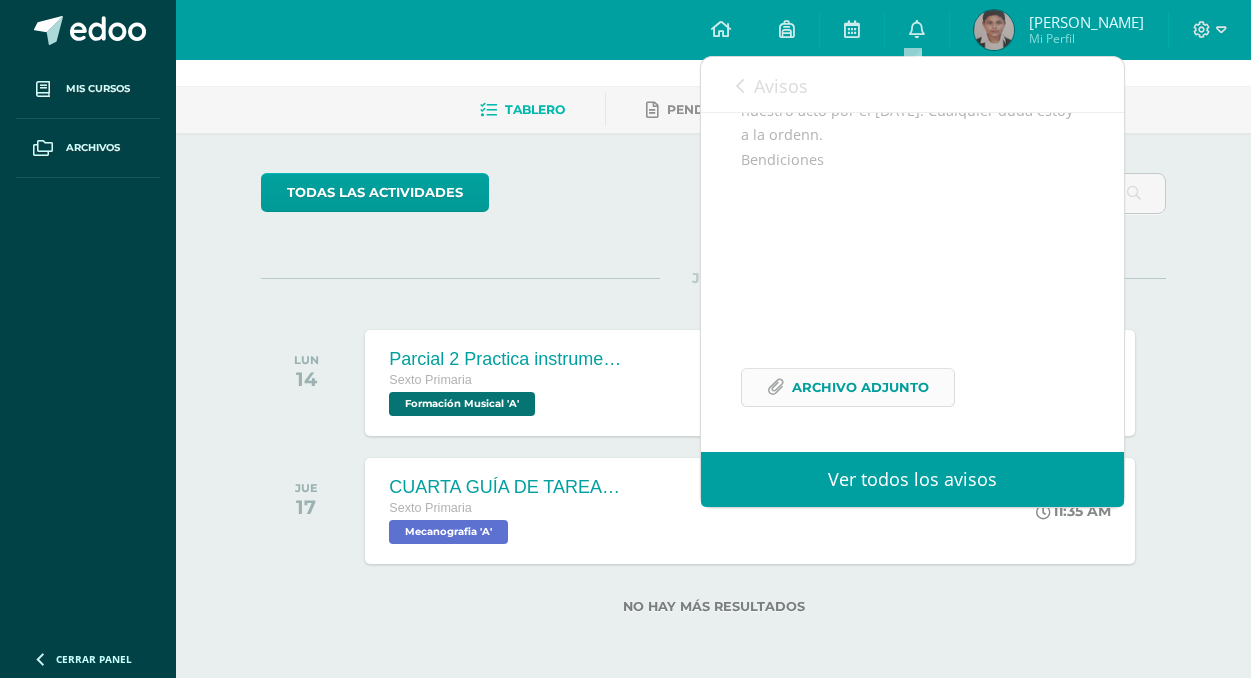 click on "Archivo Adjunto" at bounding box center [860, 387] 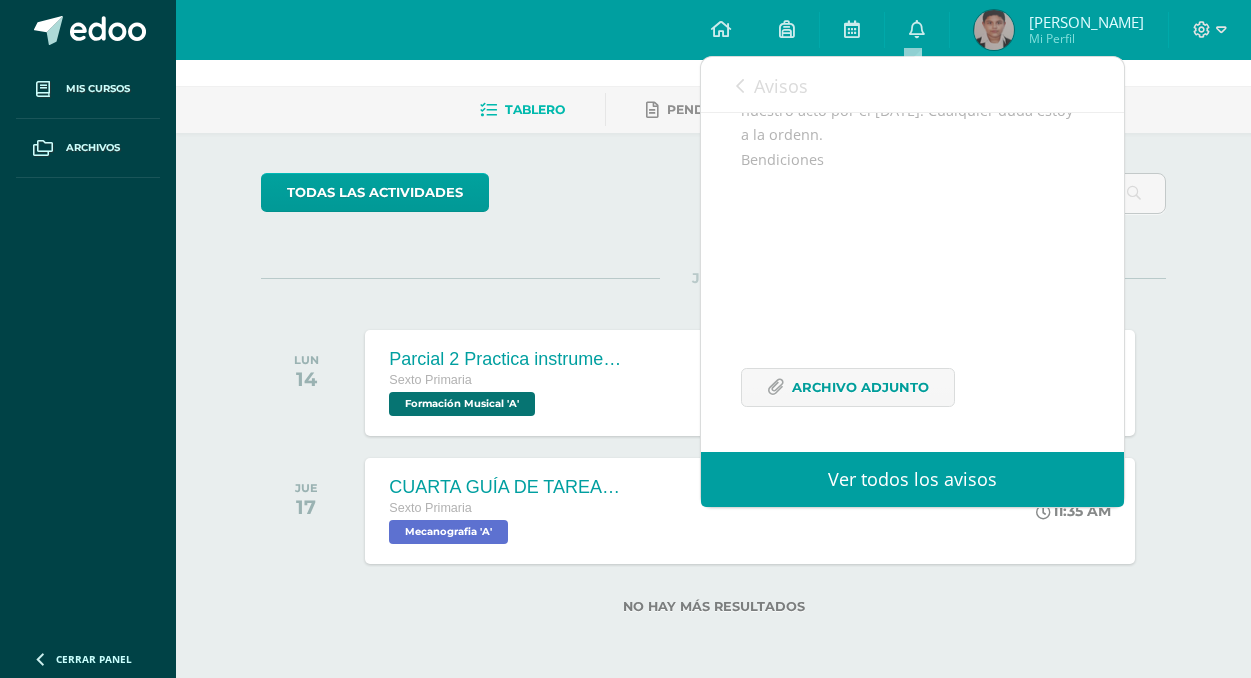 click on "Avisos" at bounding box center [772, 85] 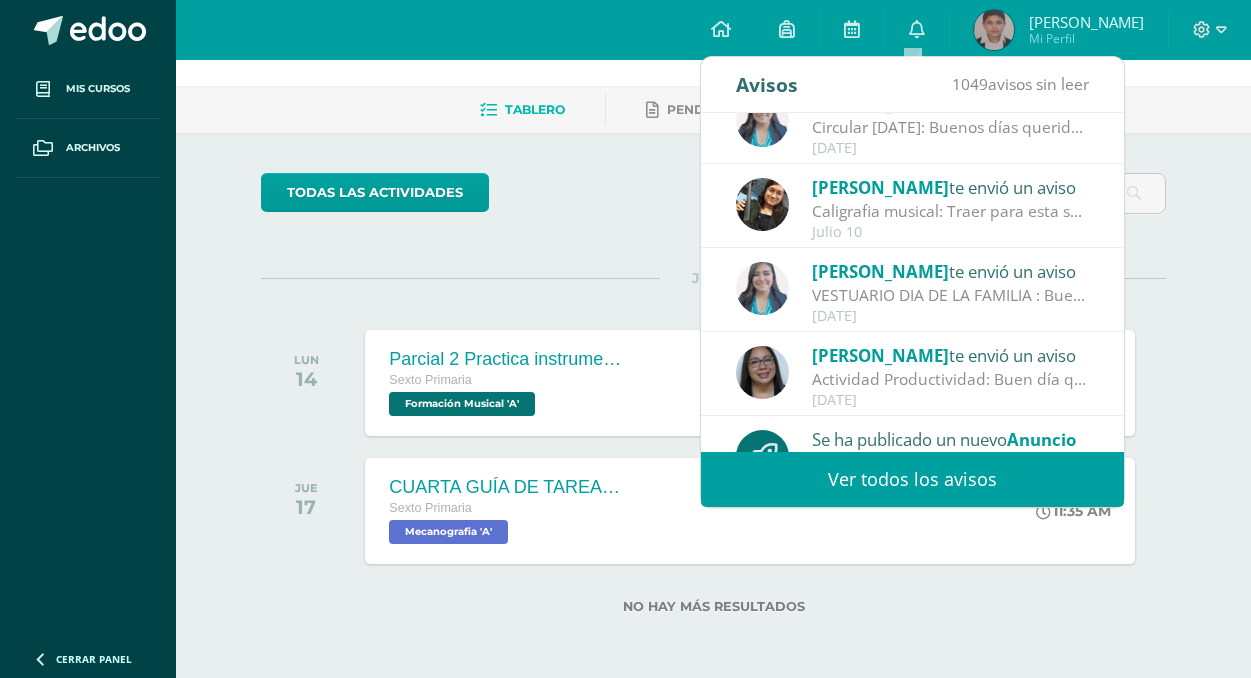 click on "[PERSON_NAME]" at bounding box center (880, 187) 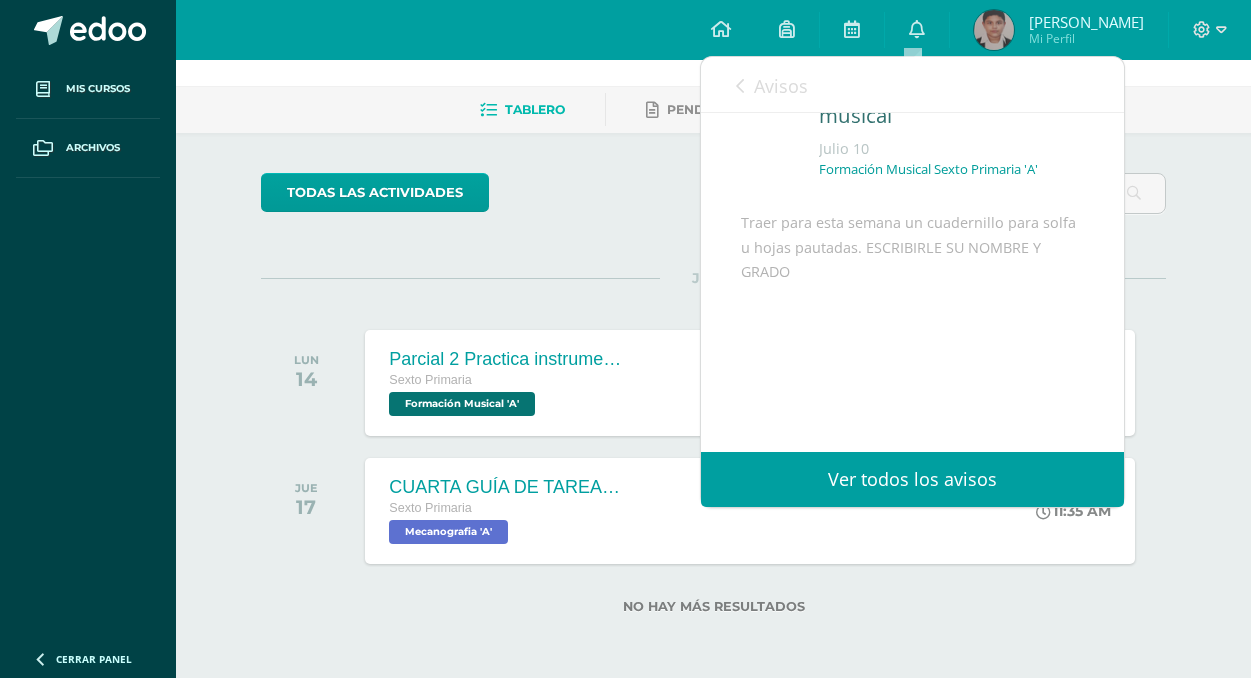 click at bounding box center (740, 86) 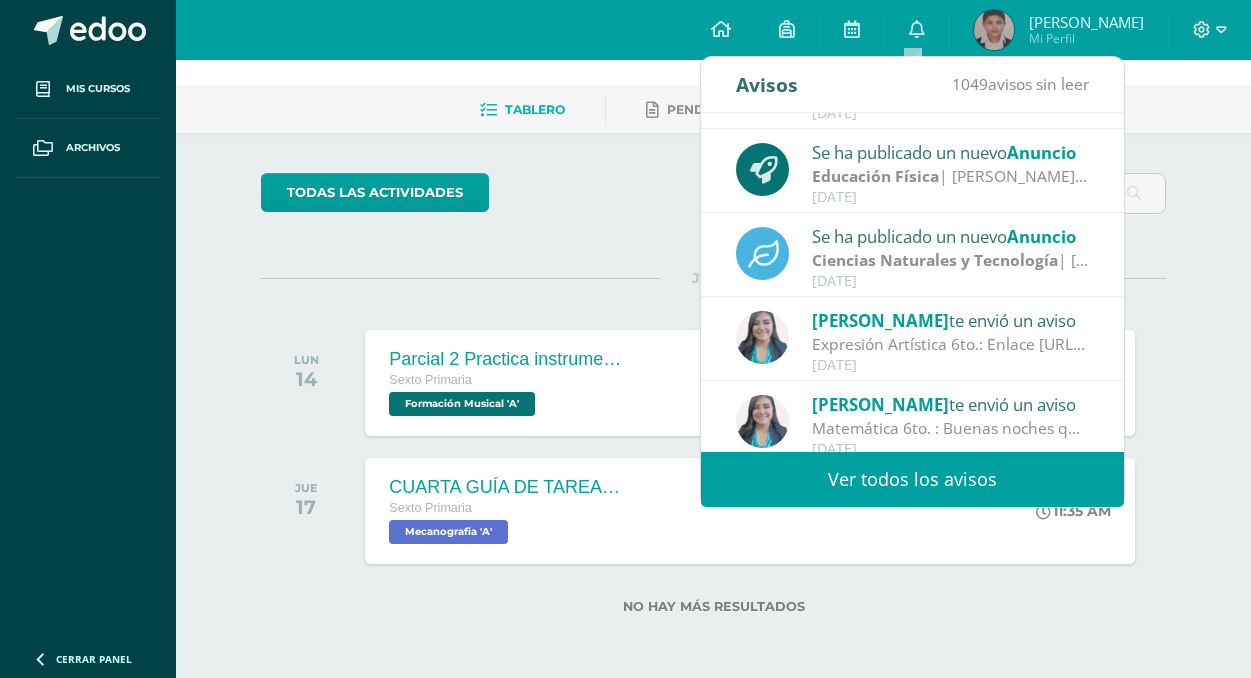 scroll, scrollTop: 333, scrollLeft: 0, axis: vertical 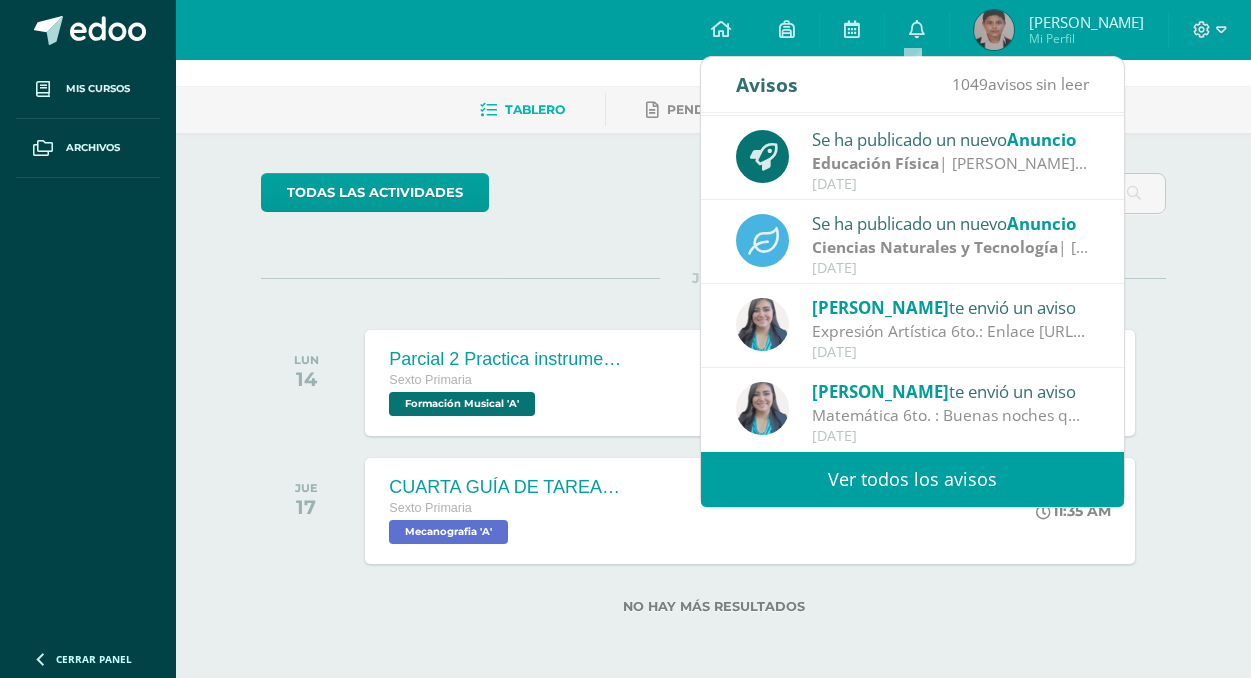 click on "Ver todos los avisos" at bounding box center (912, 479) 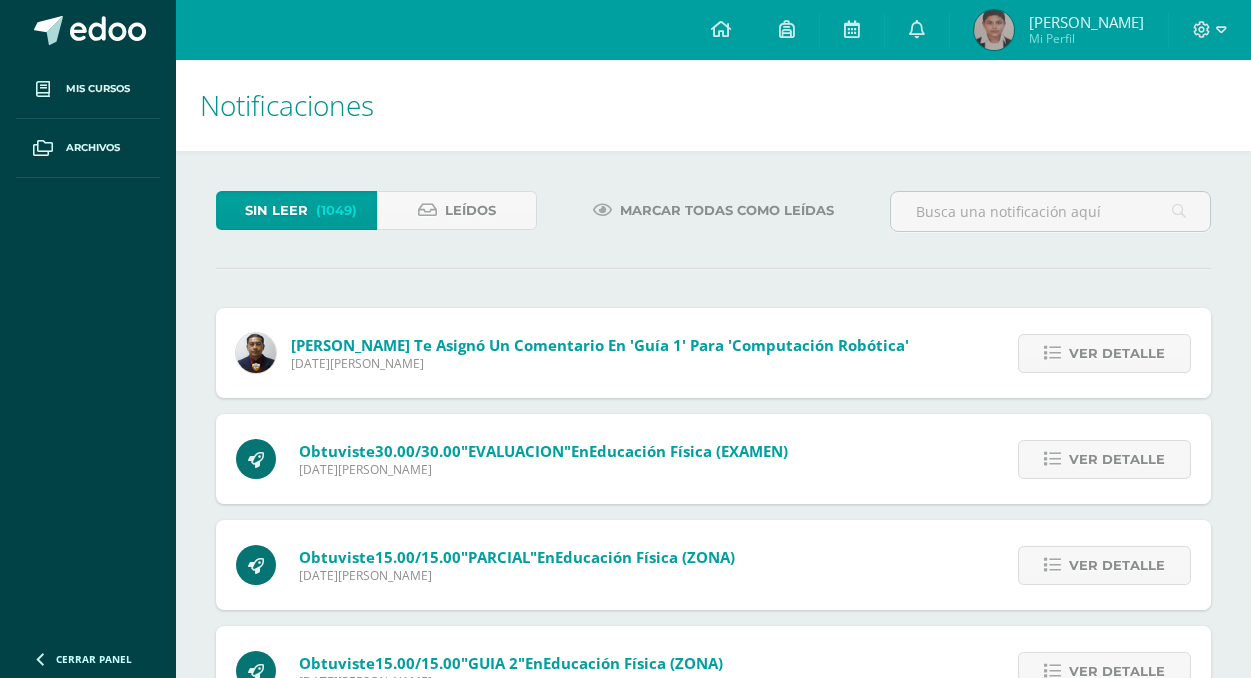 scroll, scrollTop: 0, scrollLeft: 0, axis: both 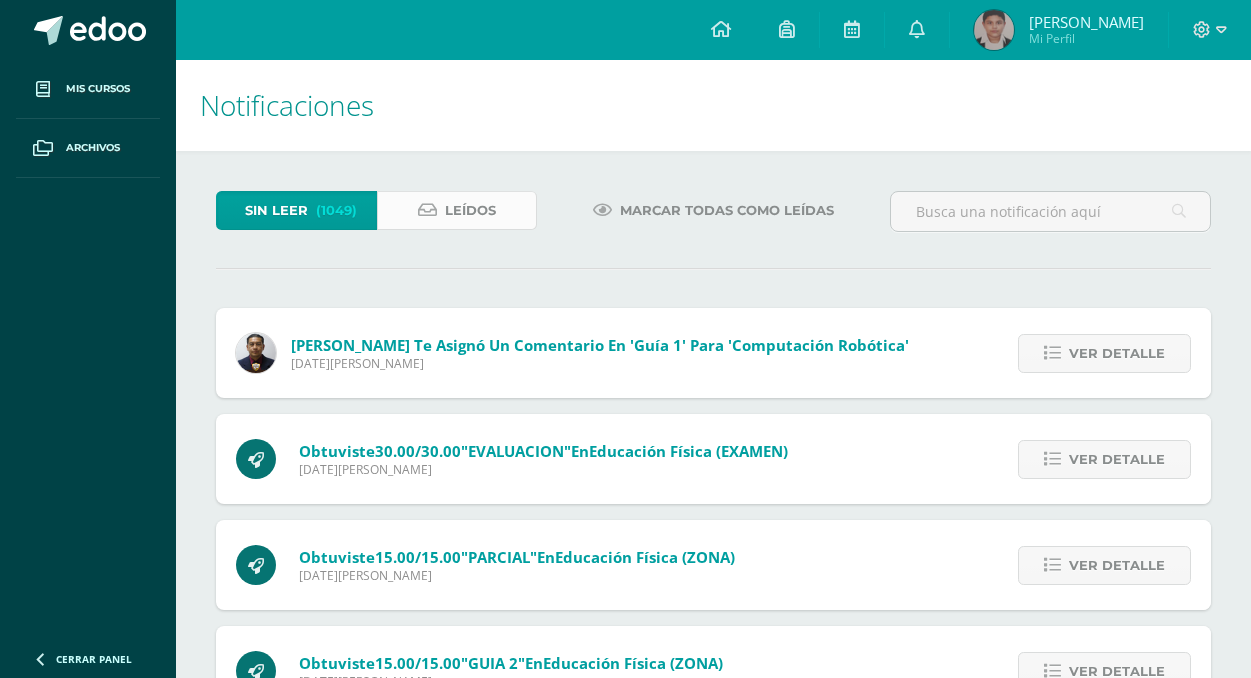 click on "Leídos" at bounding box center (470, 210) 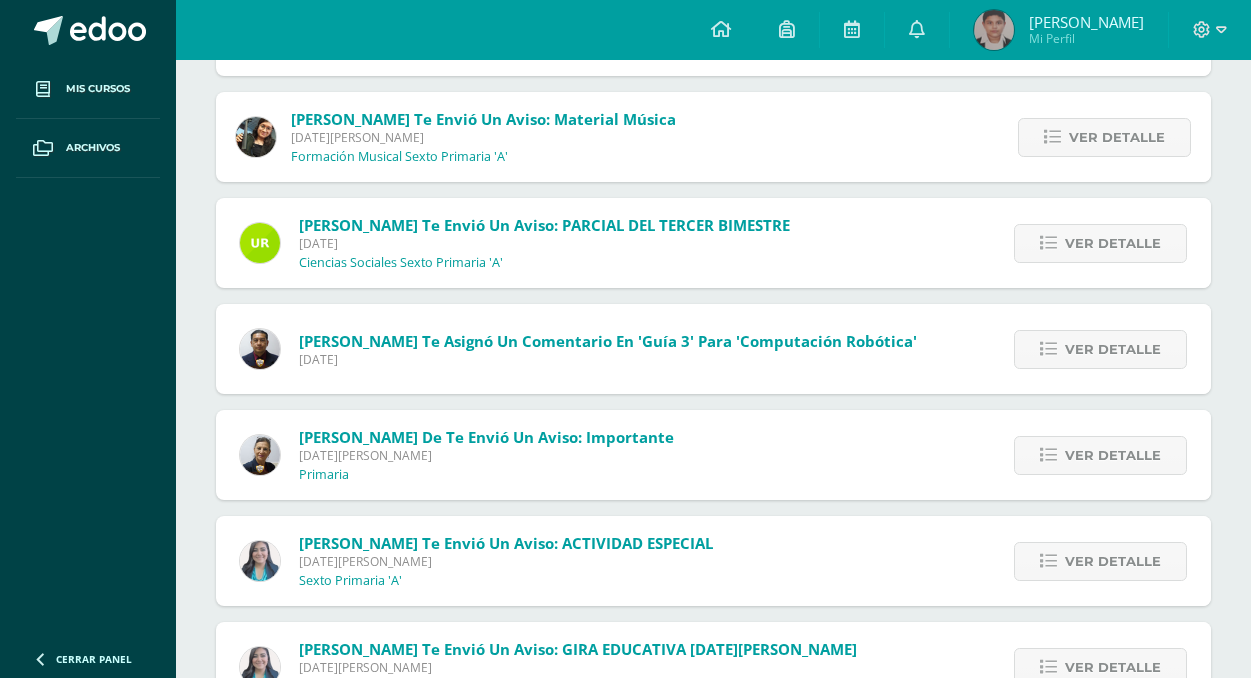 scroll, scrollTop: 1181, scrollLeft: 0, axis: vertical 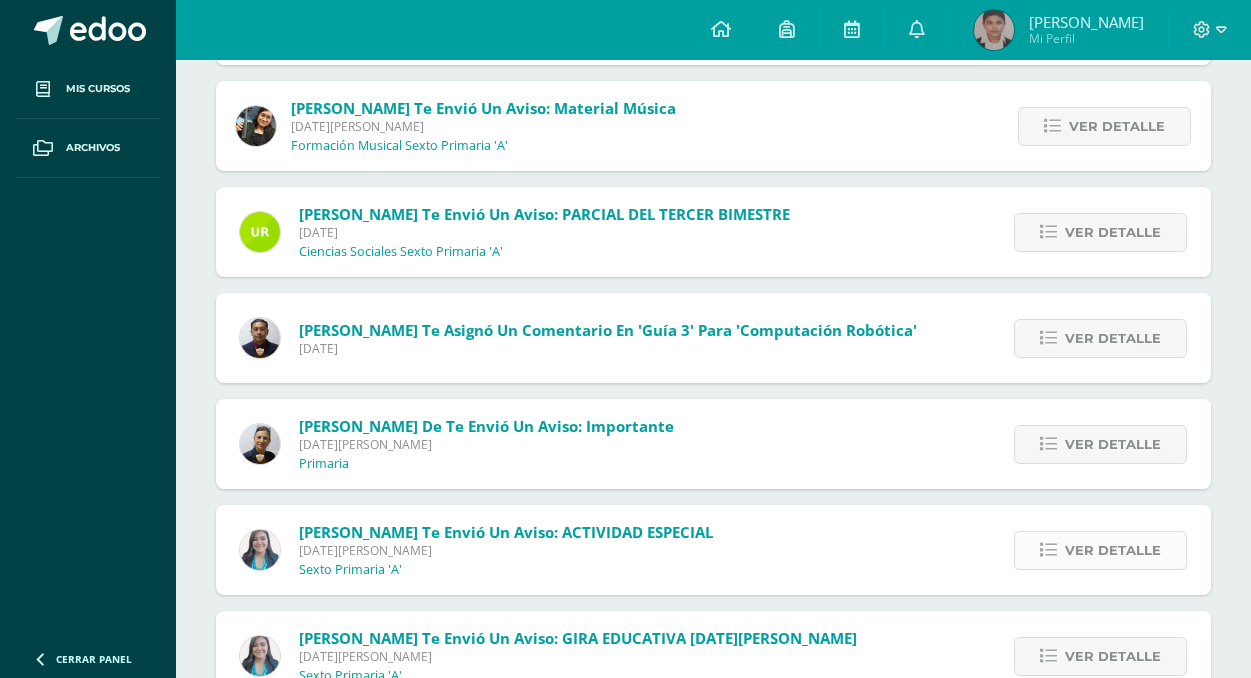 click on "Ver detalle" at bounding box center [1100, 550] 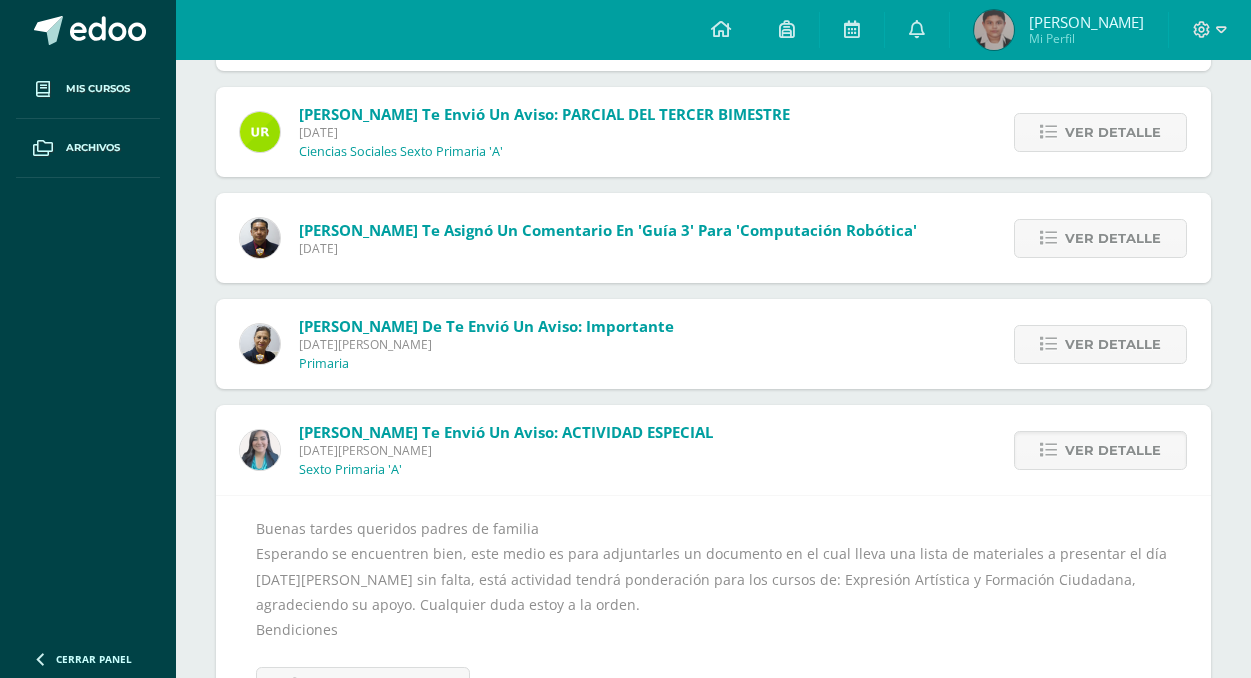 scroll, scrollTop: 1381, scrollLeft: 0, axis: vertical 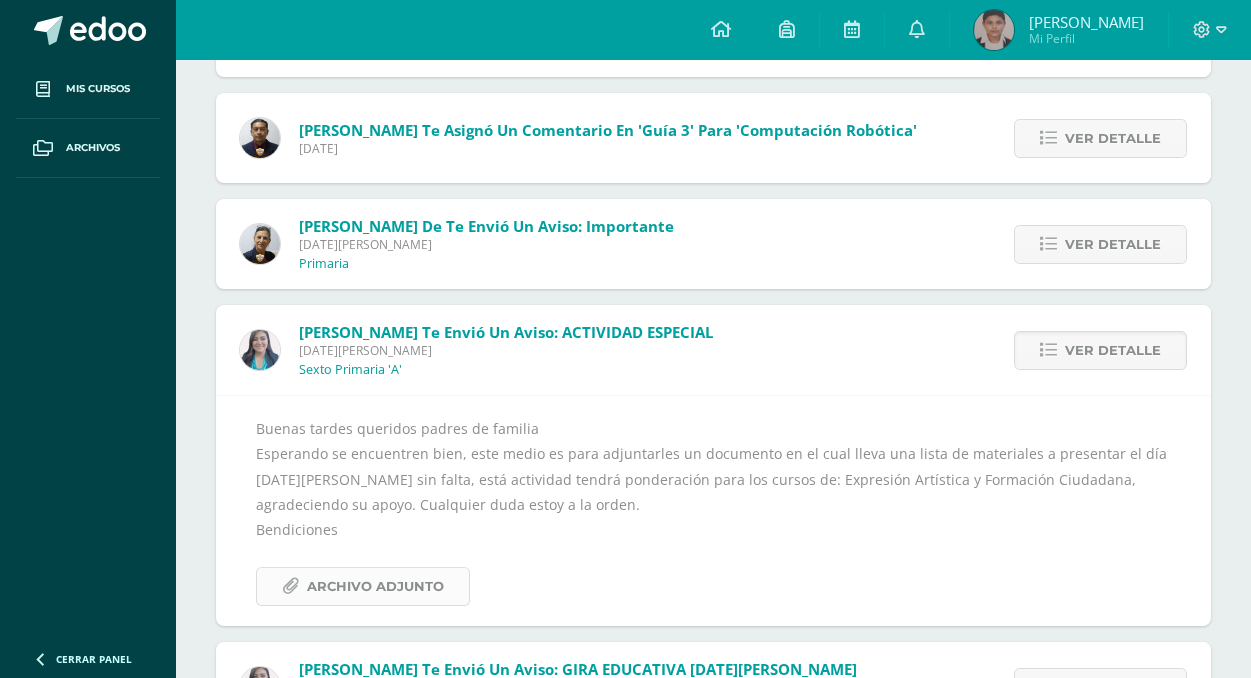 click on "Archivo Adjunto" at bounding box center (375, 586) 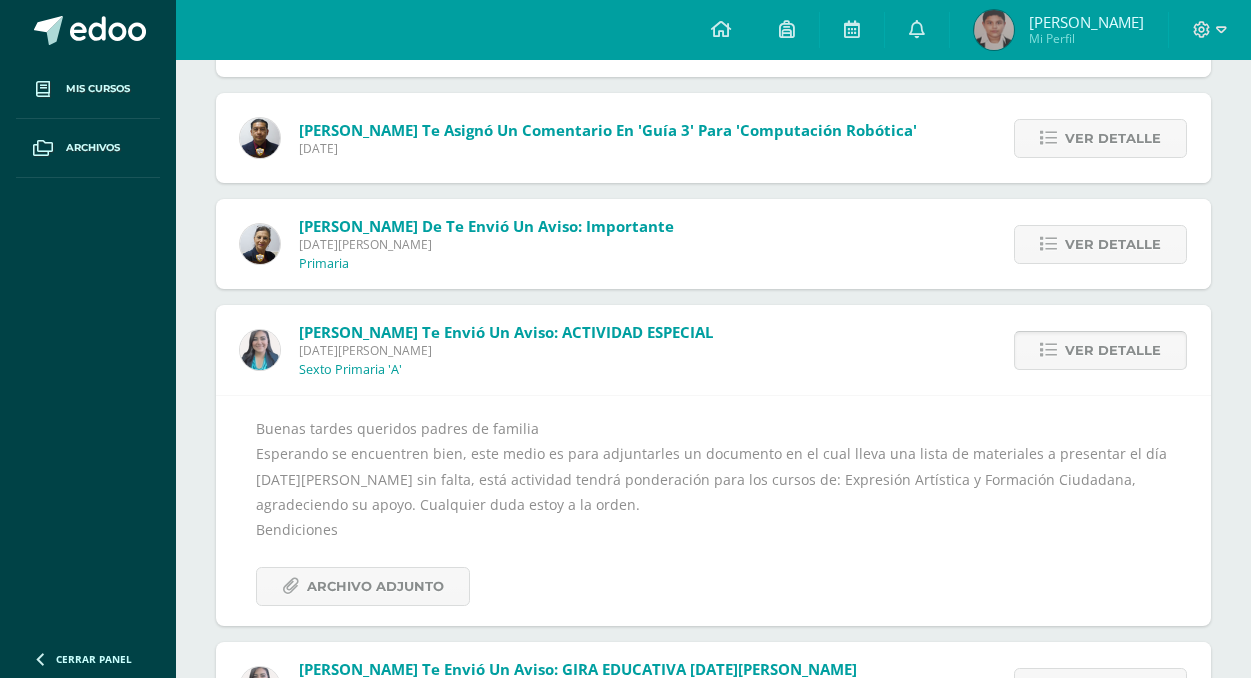 click on "Ver detalle" at bounding box center (1113, 350) 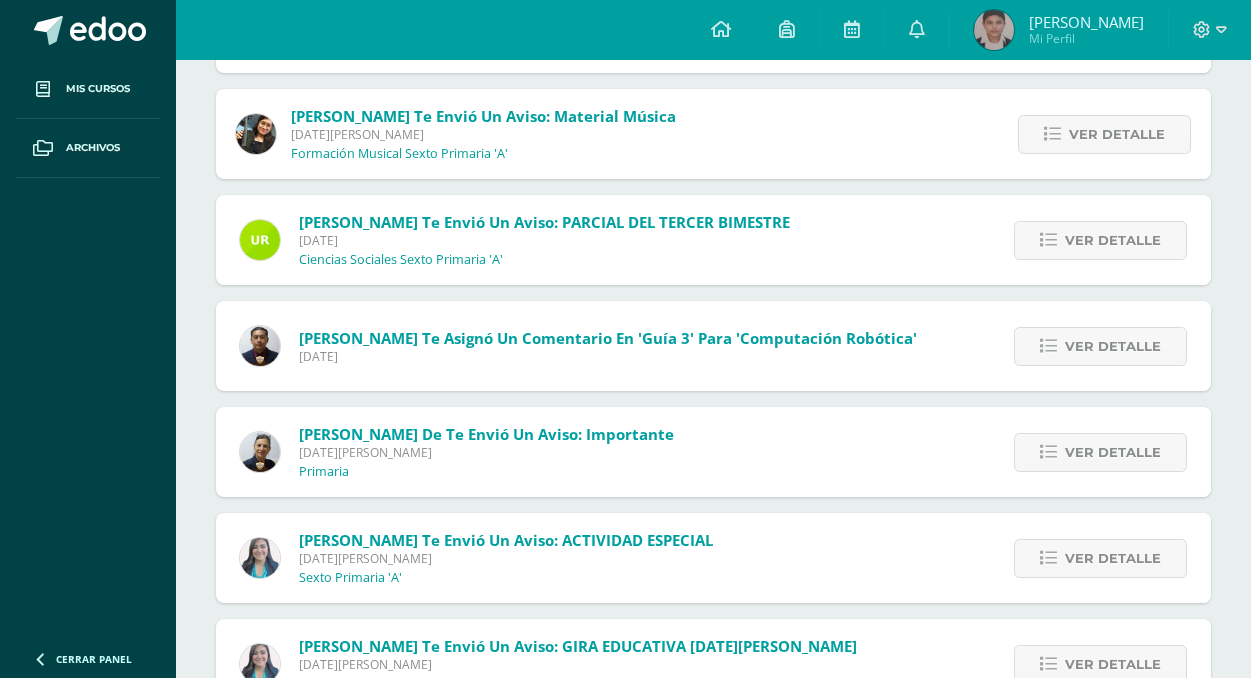 scroll, scrollTop: 1081, scrollLeft: 0, axis: vertical 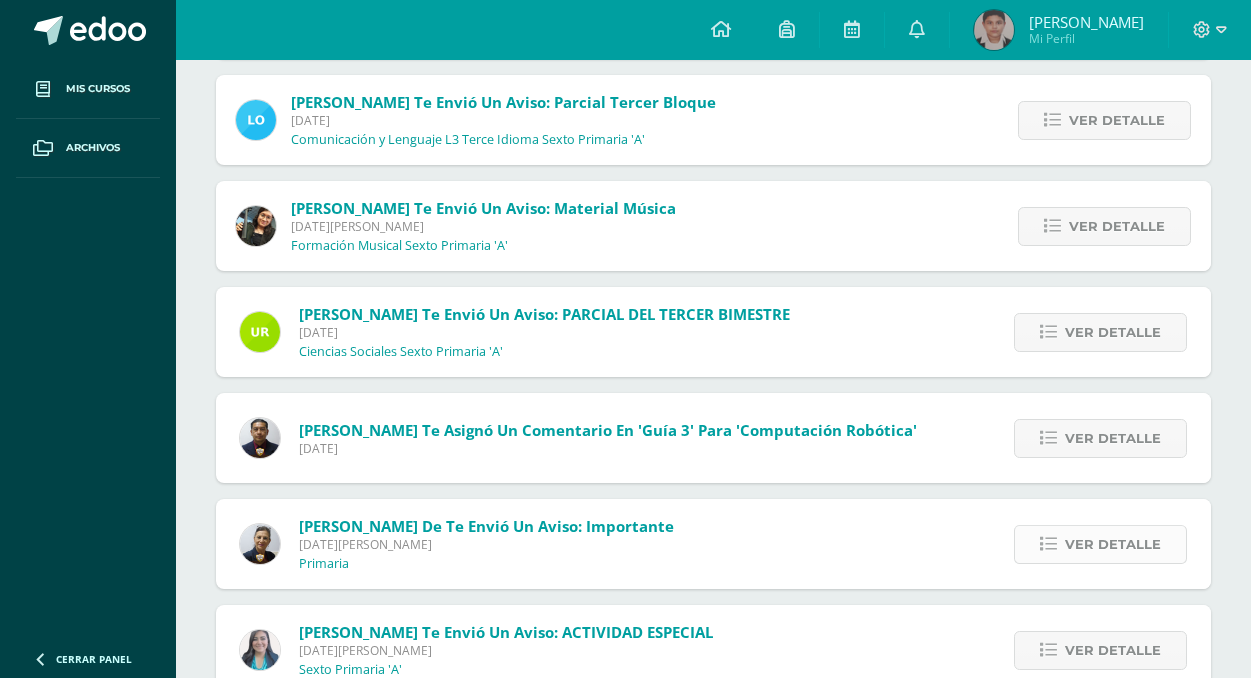 click at bounding box center [1048, 544] 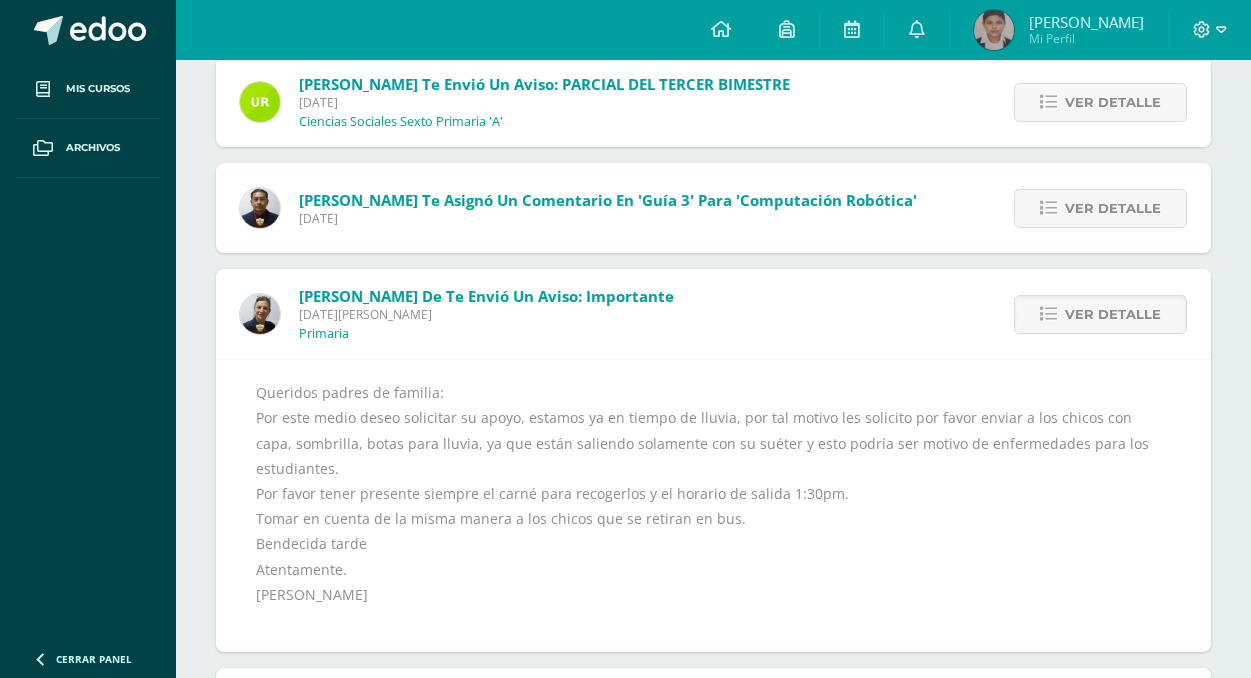 scroll, scrollTop: 1381, scrollLeft: 0, axis: vertical 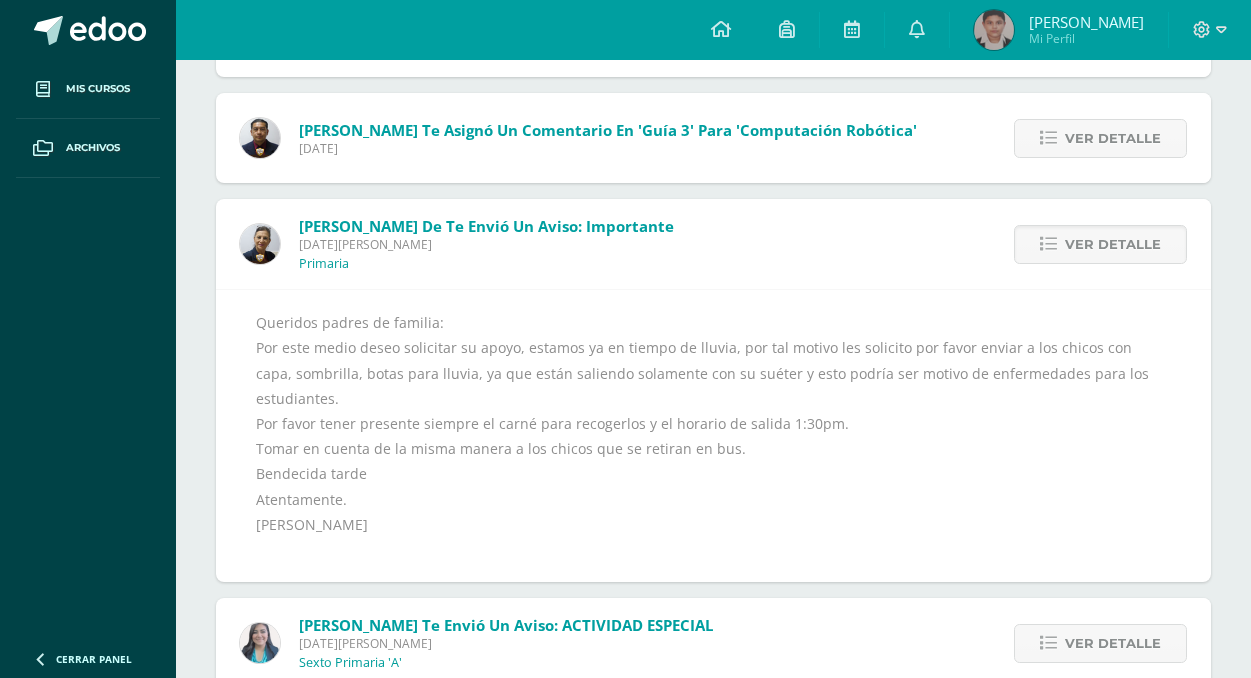click on "Ver detalle" at bounding box center [1097, 244] 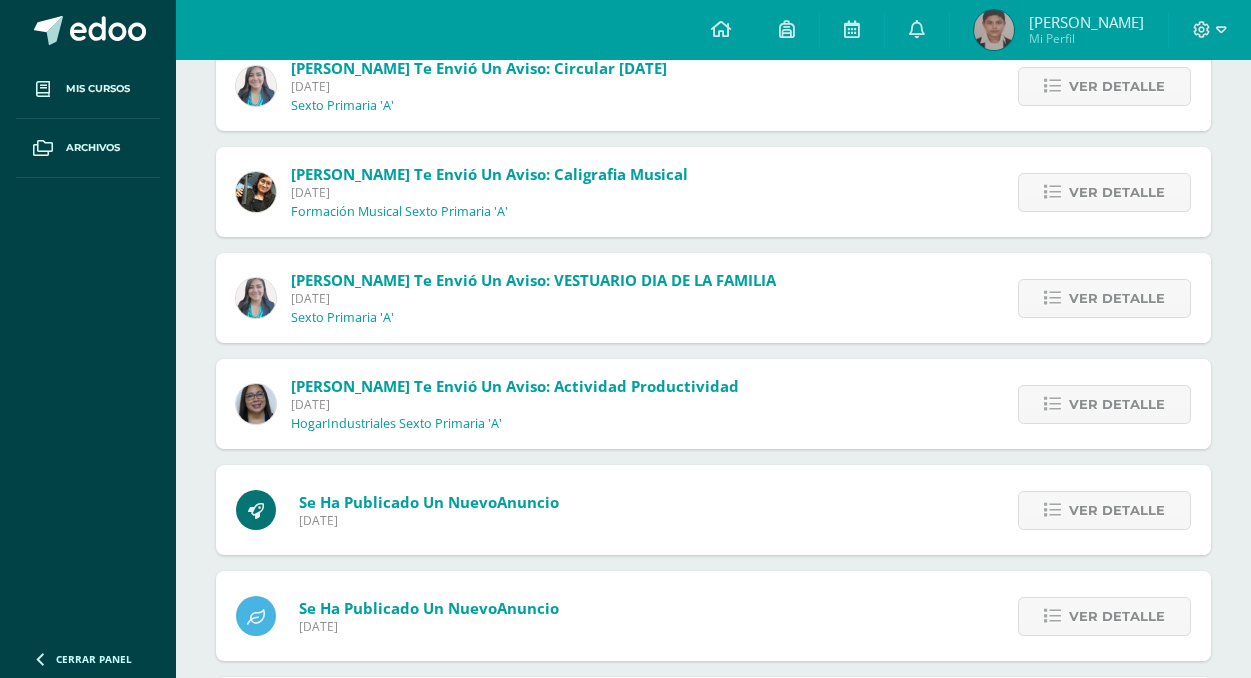 scroll, scrollTop: 281, scrollLeft: 0, axis: vertical 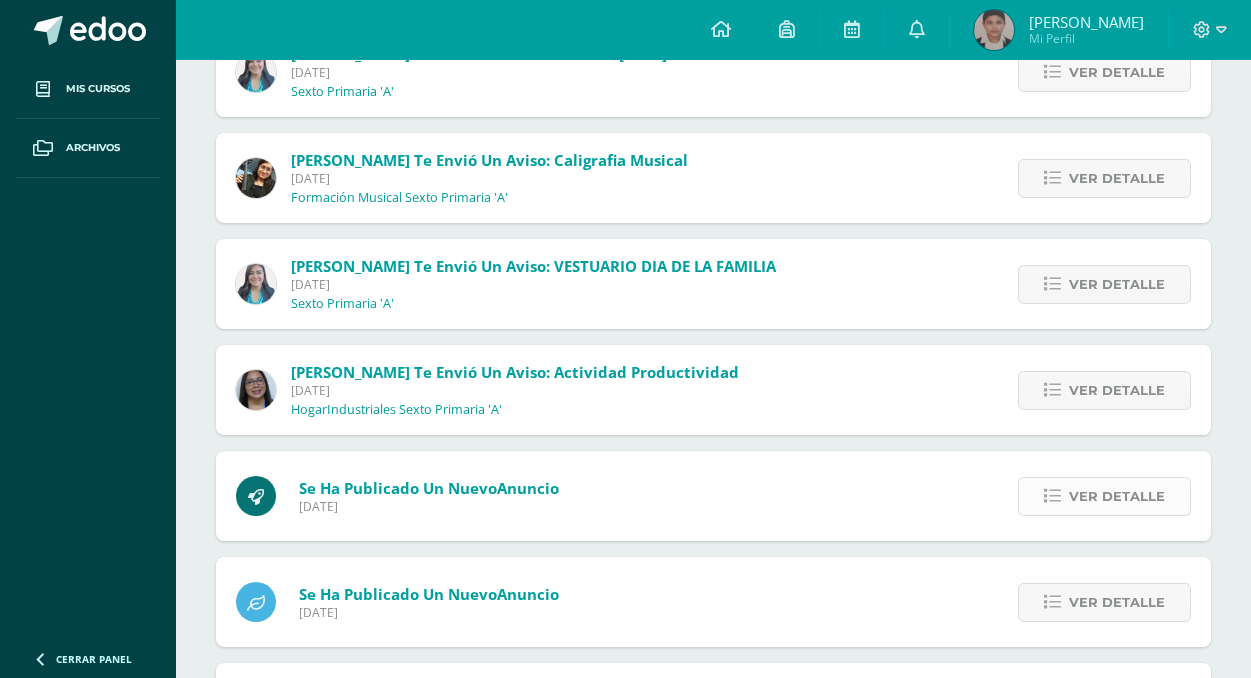 click on "Ver detalle" at bounding box center (1117, 496) 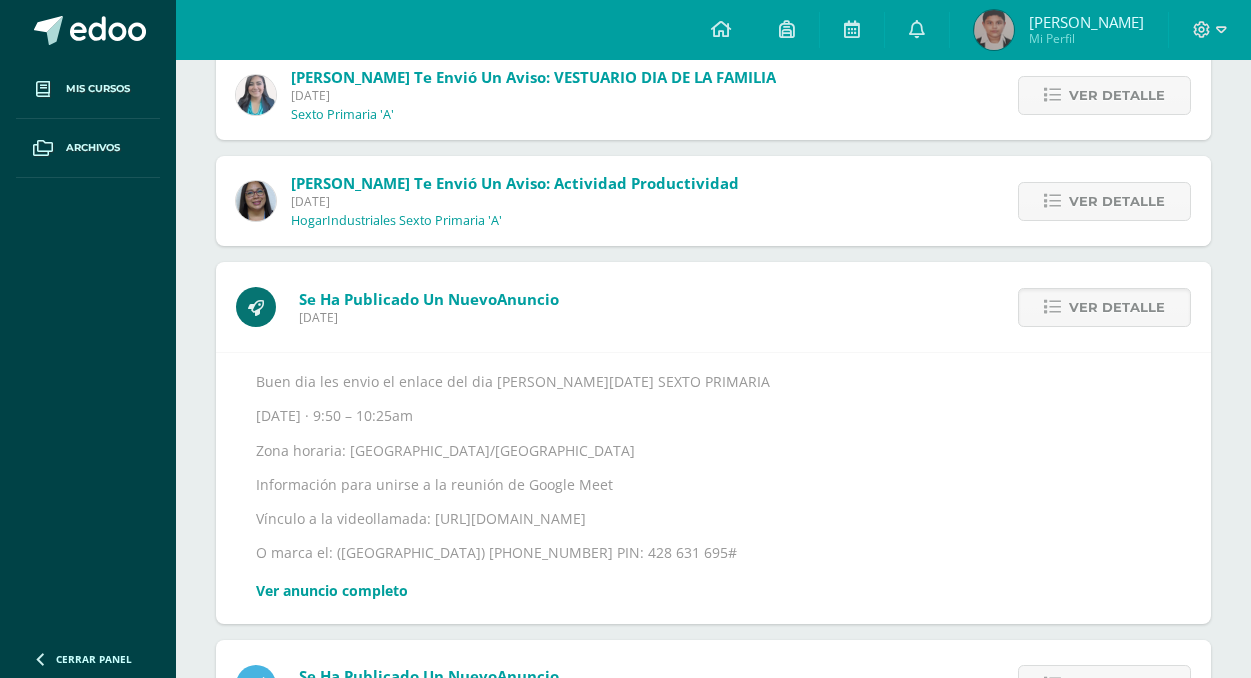 scroll, scrollTop: 481, scrollLeft: 0, axis: vertical 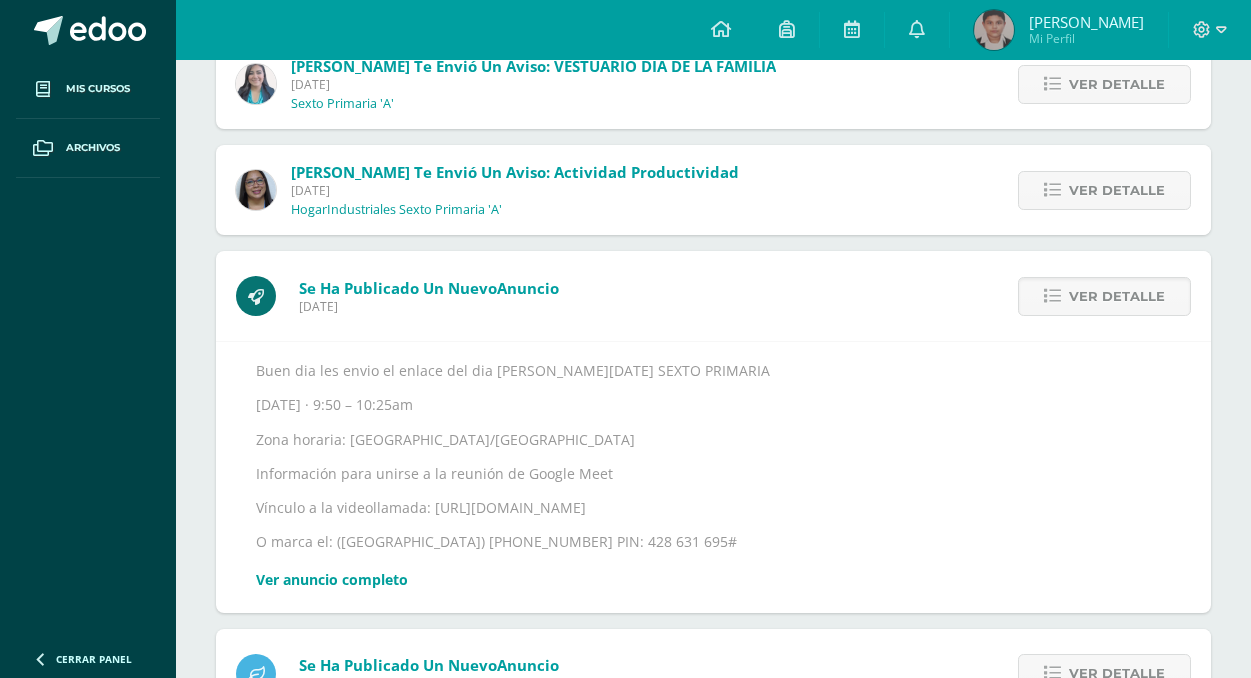 click on "Ver detalle" at bounding box center [1099, 296] 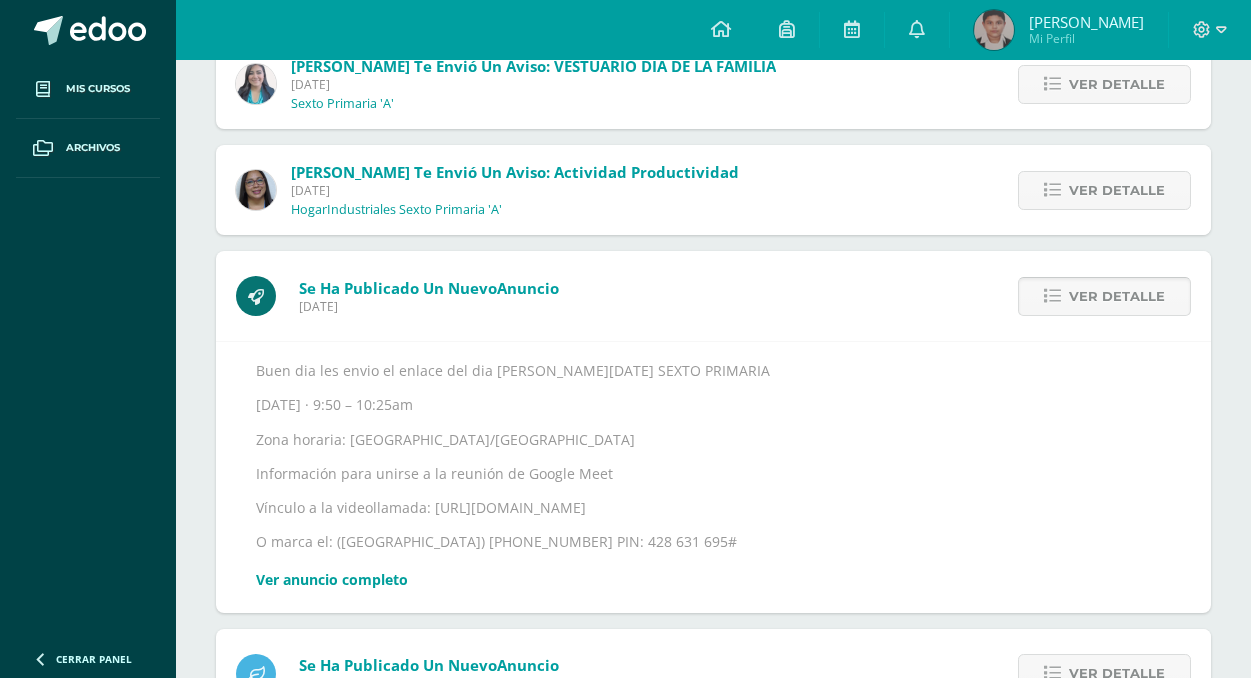 click on "Ver detalle" at bounding box center [1117, 296] 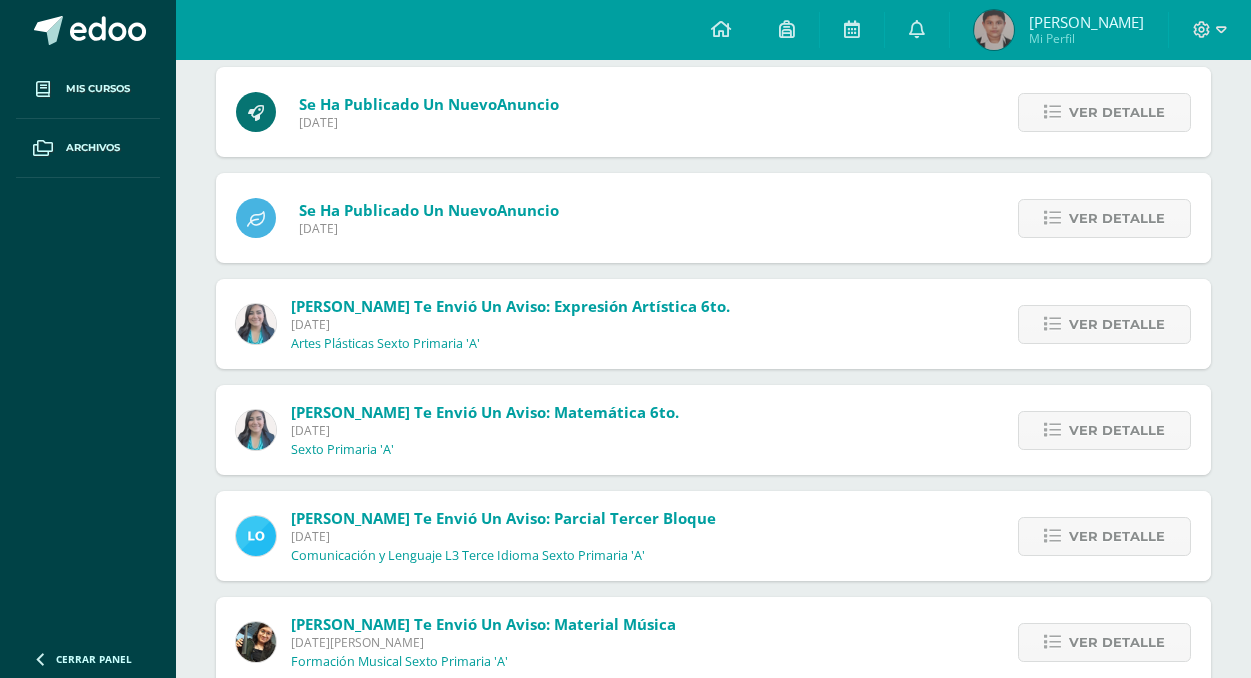 scroll, scrollTop: 781, scrollLeft: 0, axis: vertical 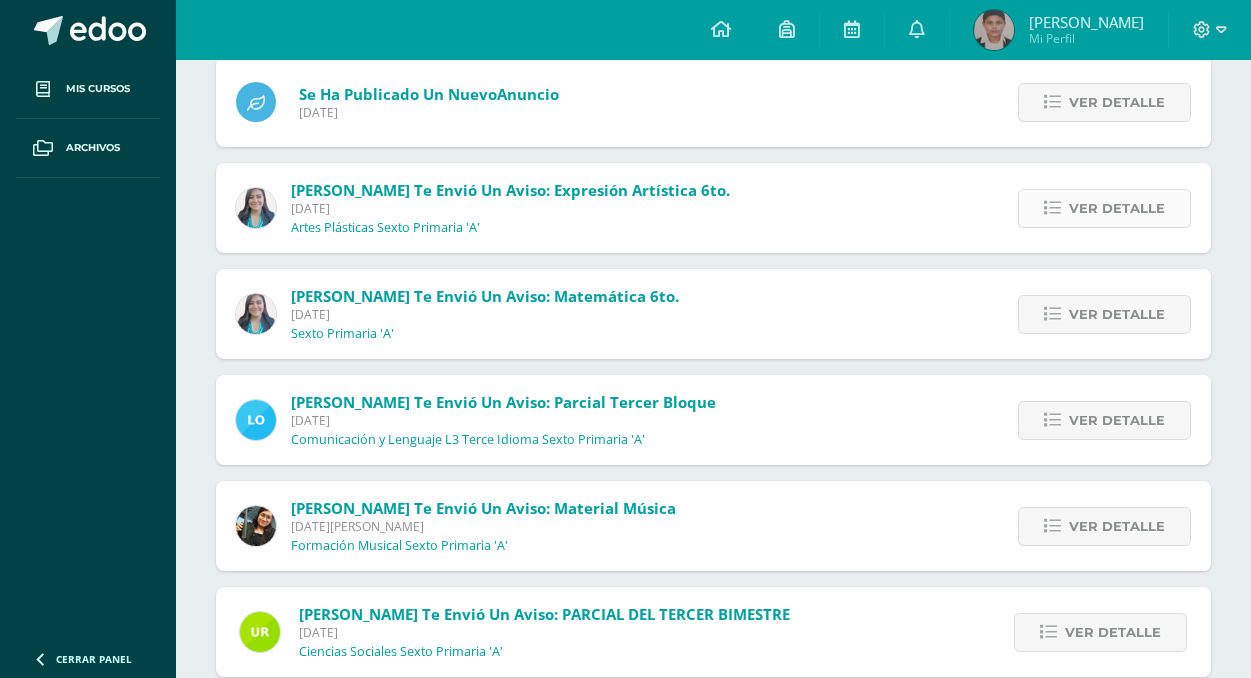 drag, startPoint x: 1033, startPoint y: 206, endPoint x: 1037, endPoint y: 216, distance: 10.770329 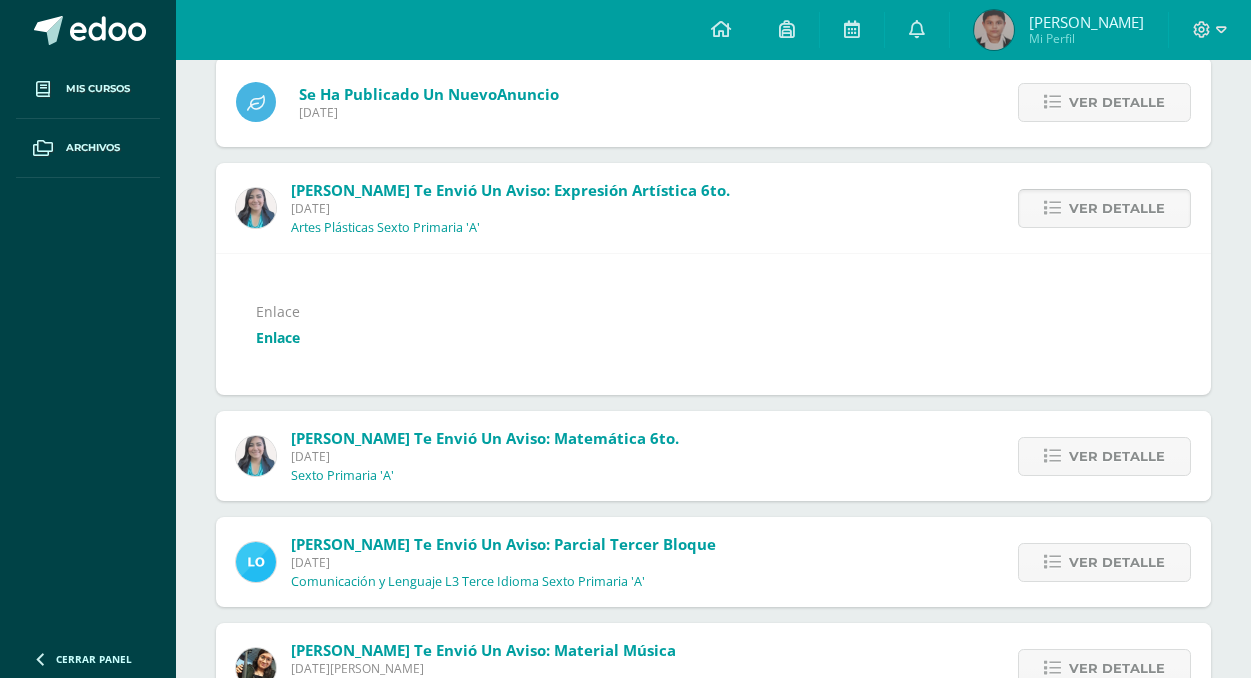click on "Ver detalle" at bounding box center (1104, 208) 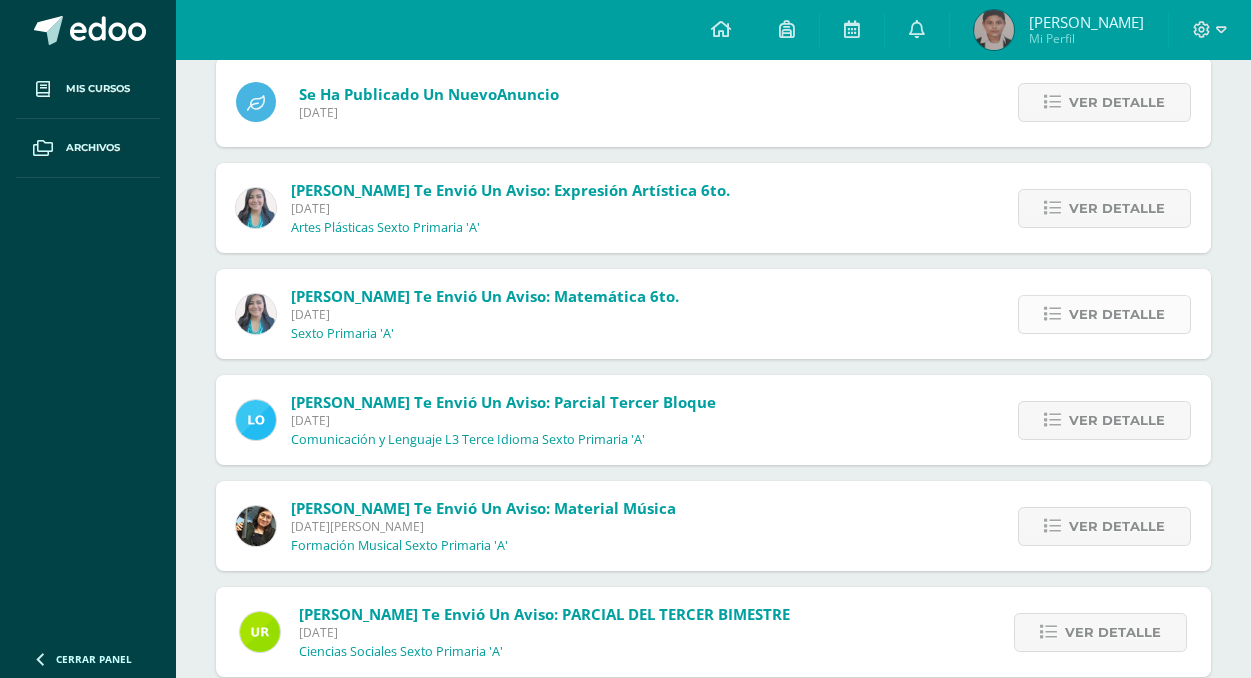 click at bounding box center (1052, 314) 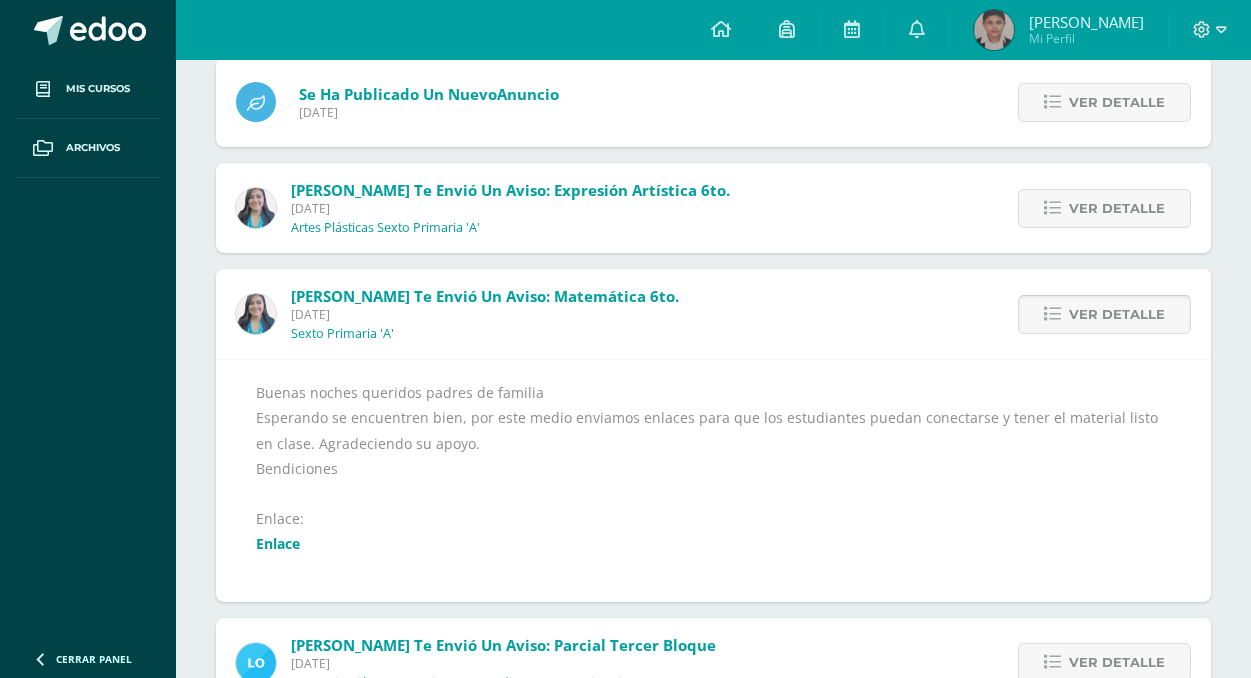click at bounding box center (1052, 314) 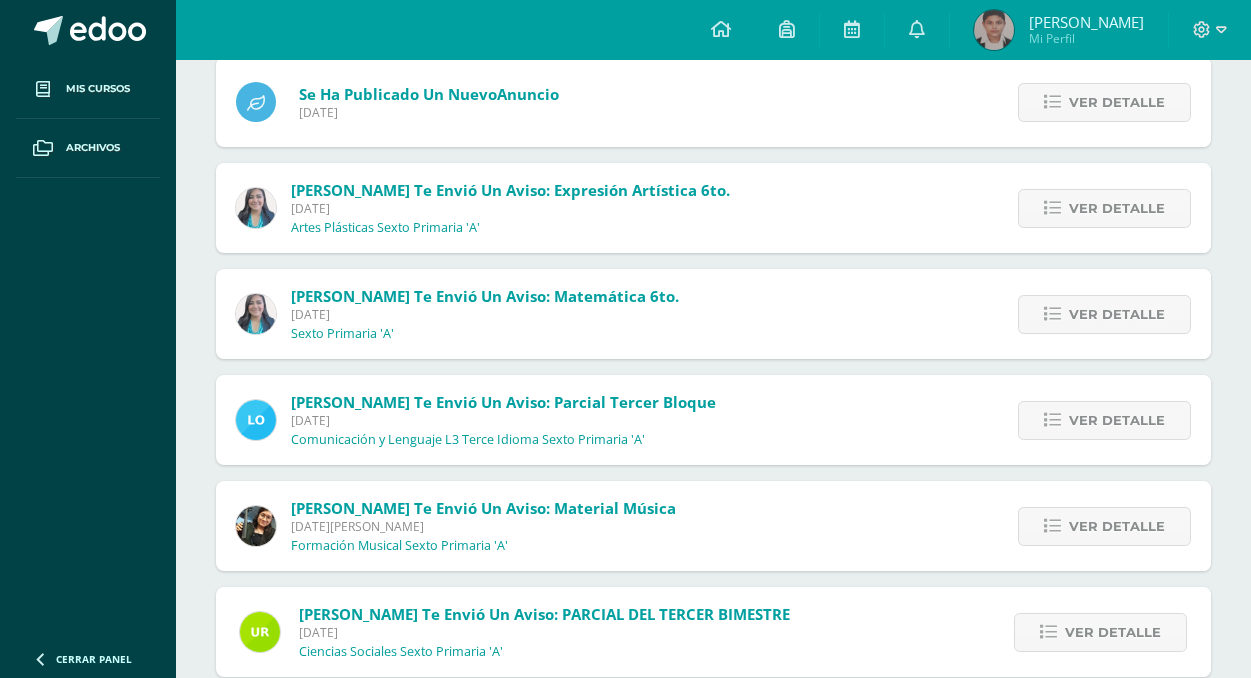 click at bounding box center [256, 526] 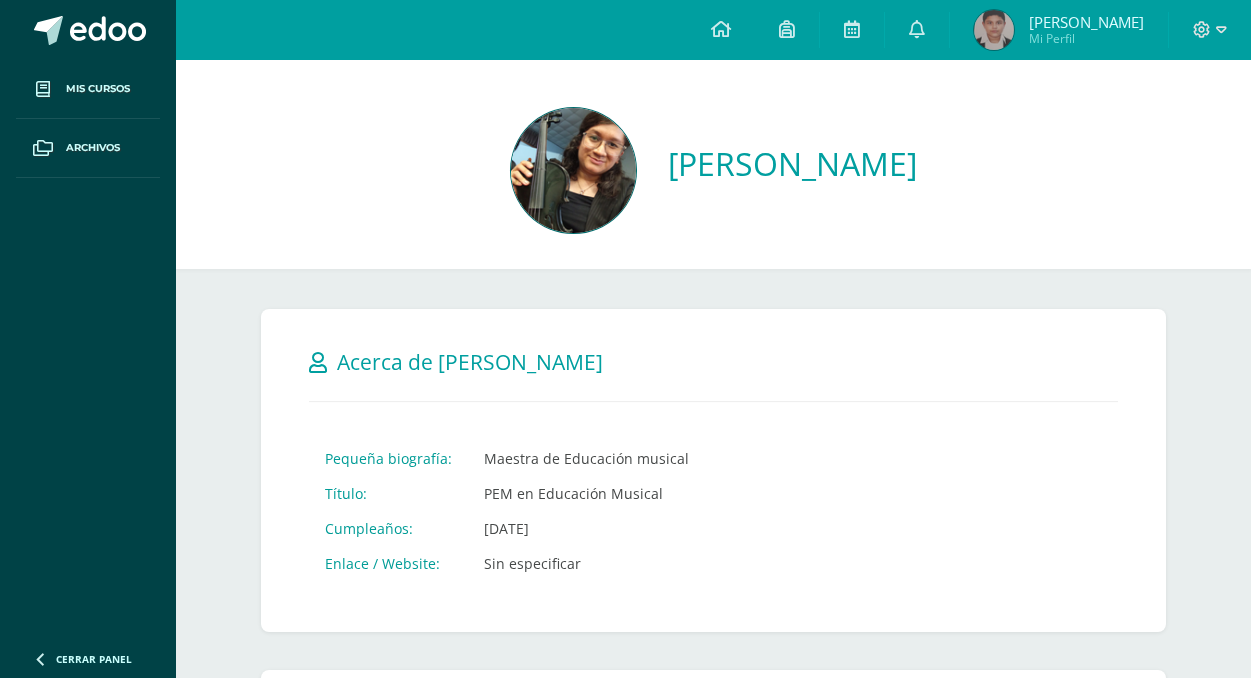 scroll, scrollTop: 0, scrollLeft: 0, axis: both 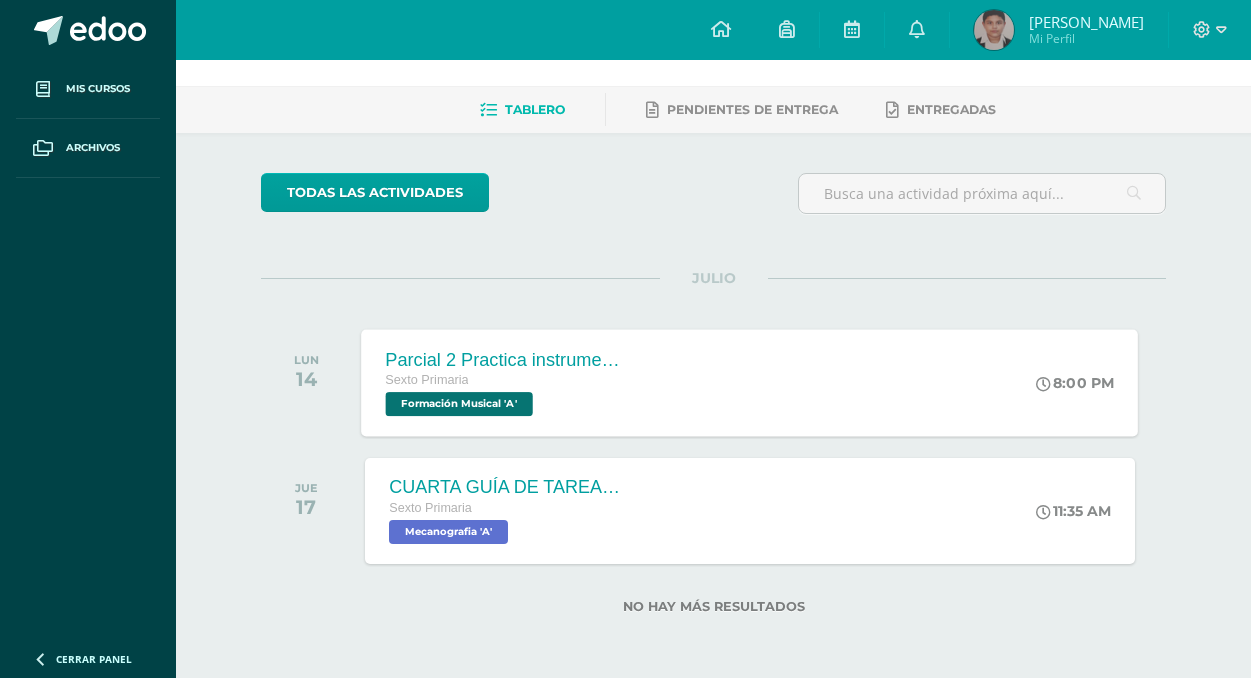 click on "Sexto Primaria
Formación Musical 'A'" at bounding box center [507, 393] 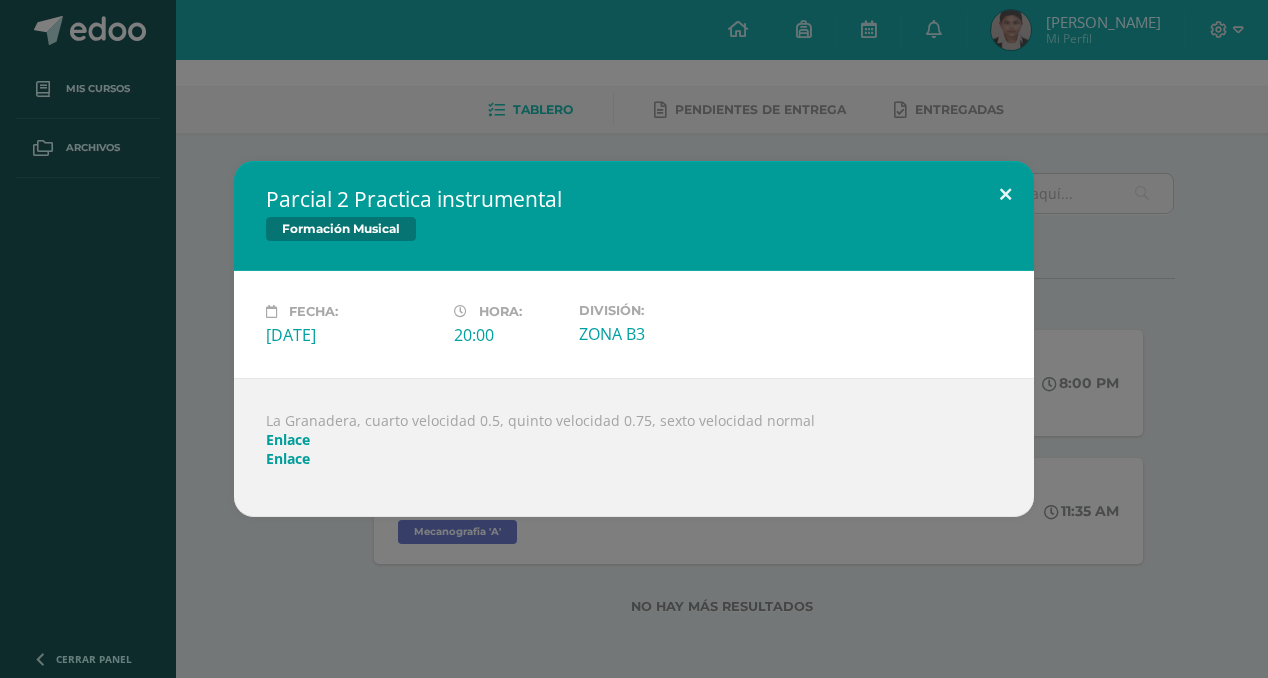 click at bounding box center (1005, 195) 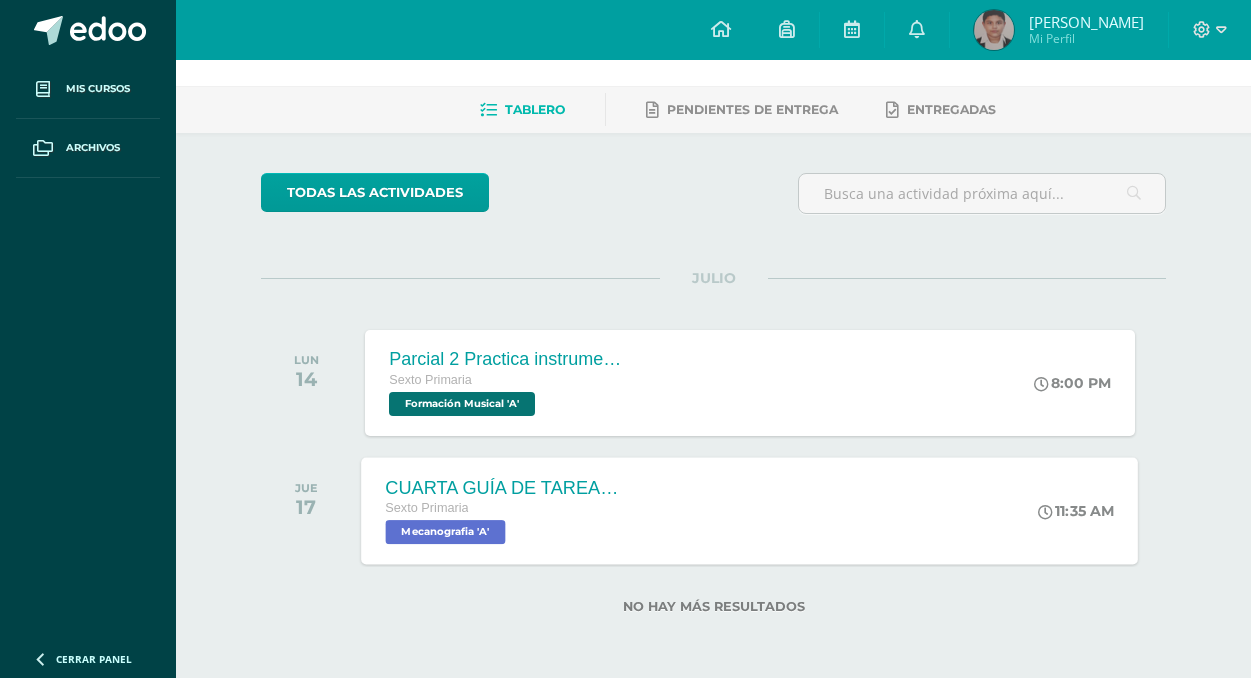 click on "Sexto Primaria
Mecanografia 'A'" at bounding box center (507, 521) 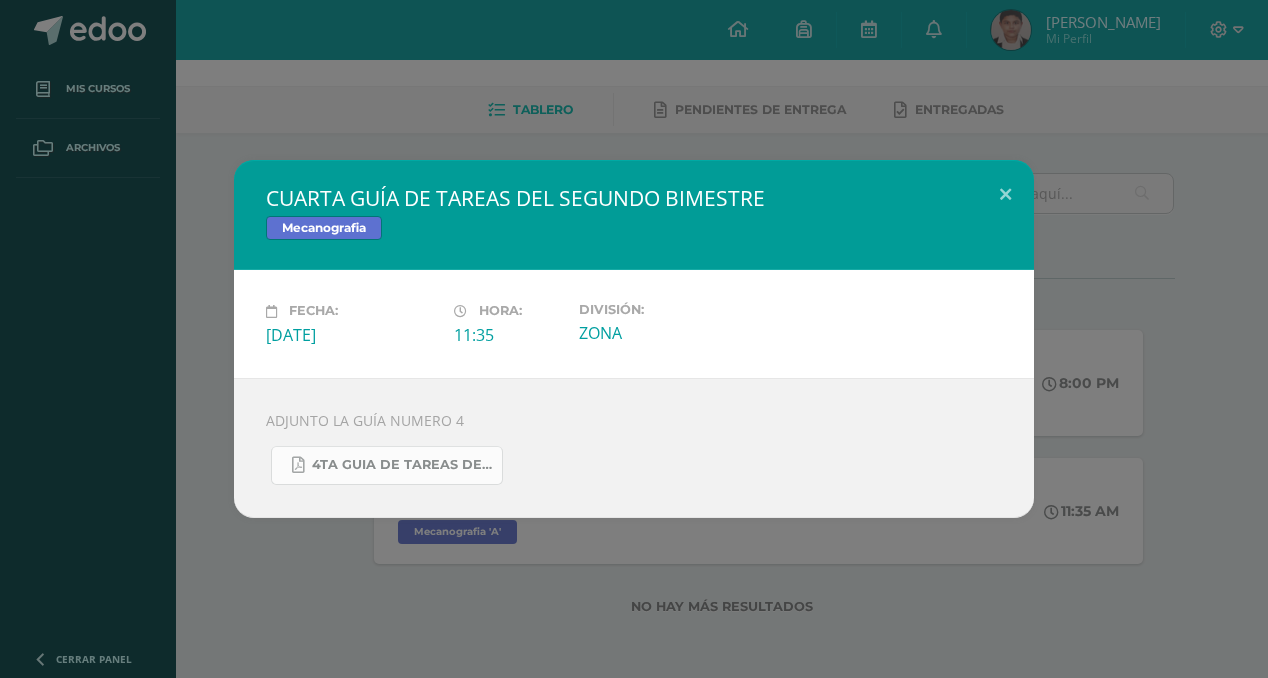 click on "4TA  GUIA DE TAREAS DEL 3er  BIMESTRE DE 6TO PRIMARIA [DATE].pdf" at bounding box center [402, 465] 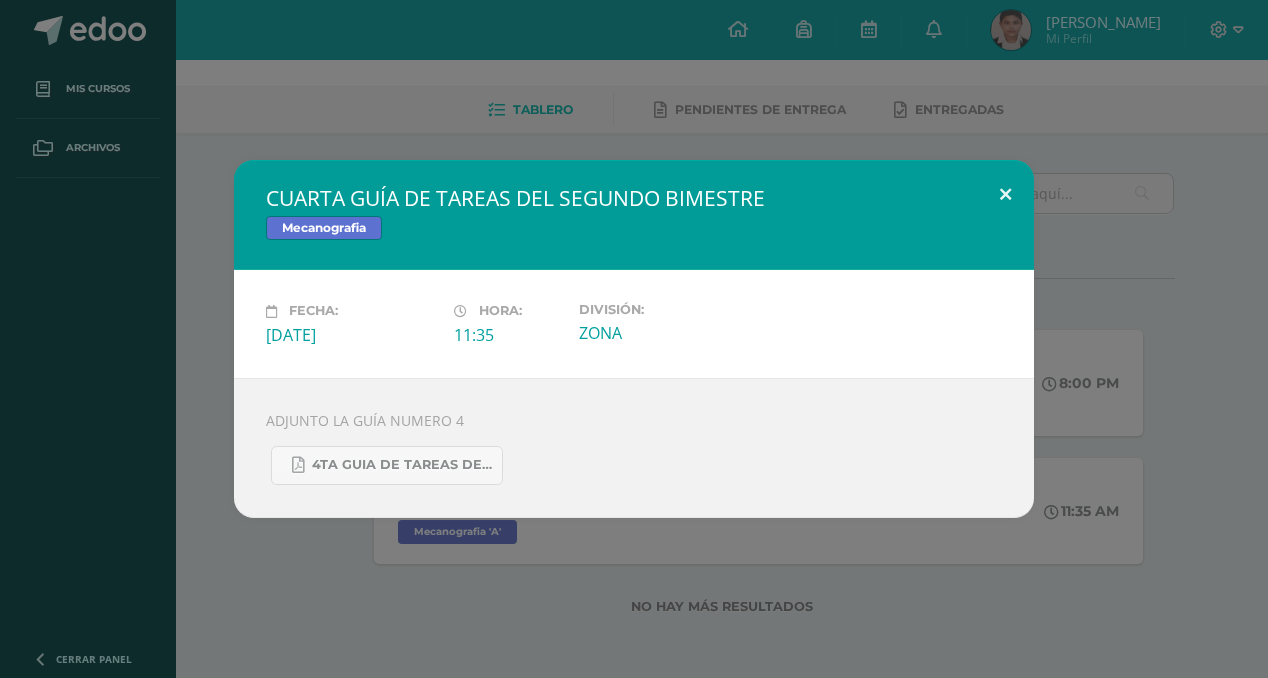 click at bounding box center [1005, 194] 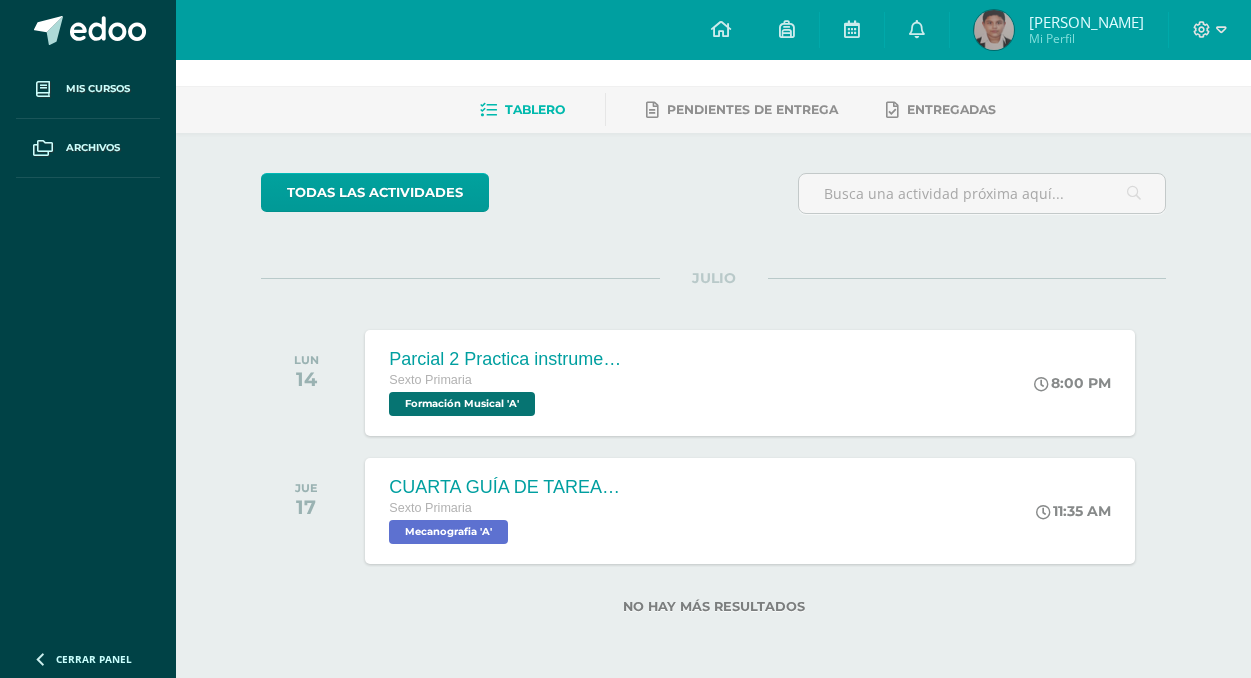 click at bounding box center (917, 30) 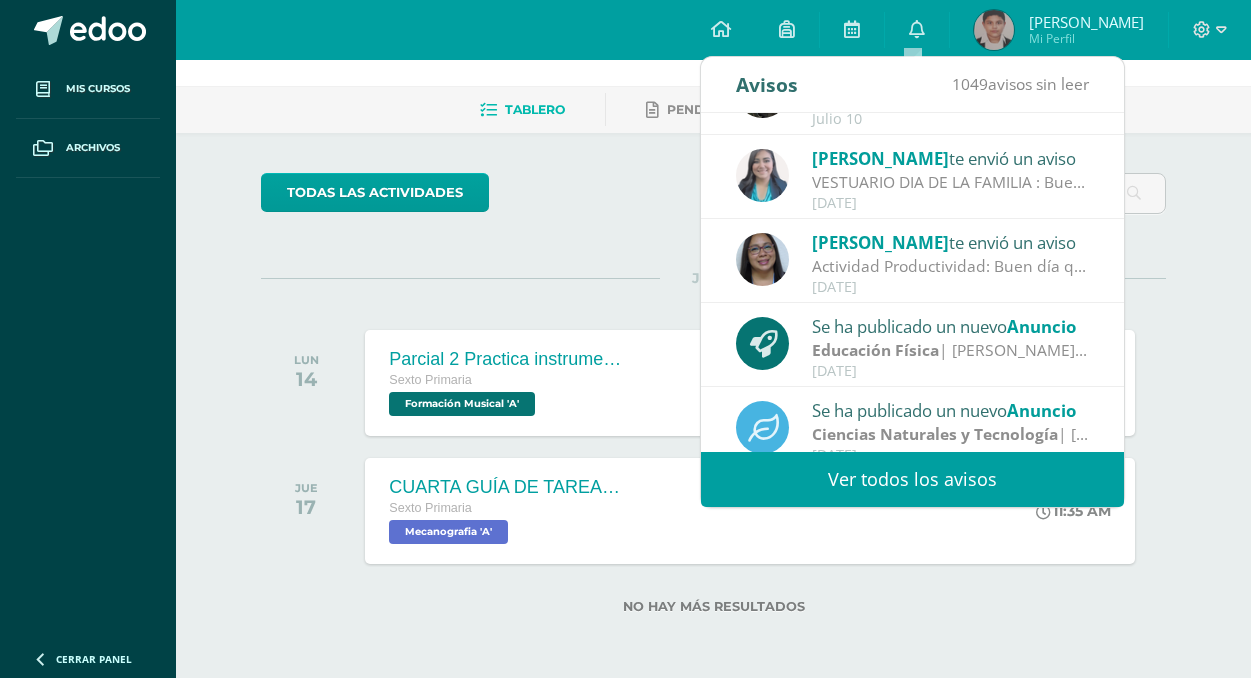 scroll, scrollTop: 0, scrollLeft: 0, axis: both 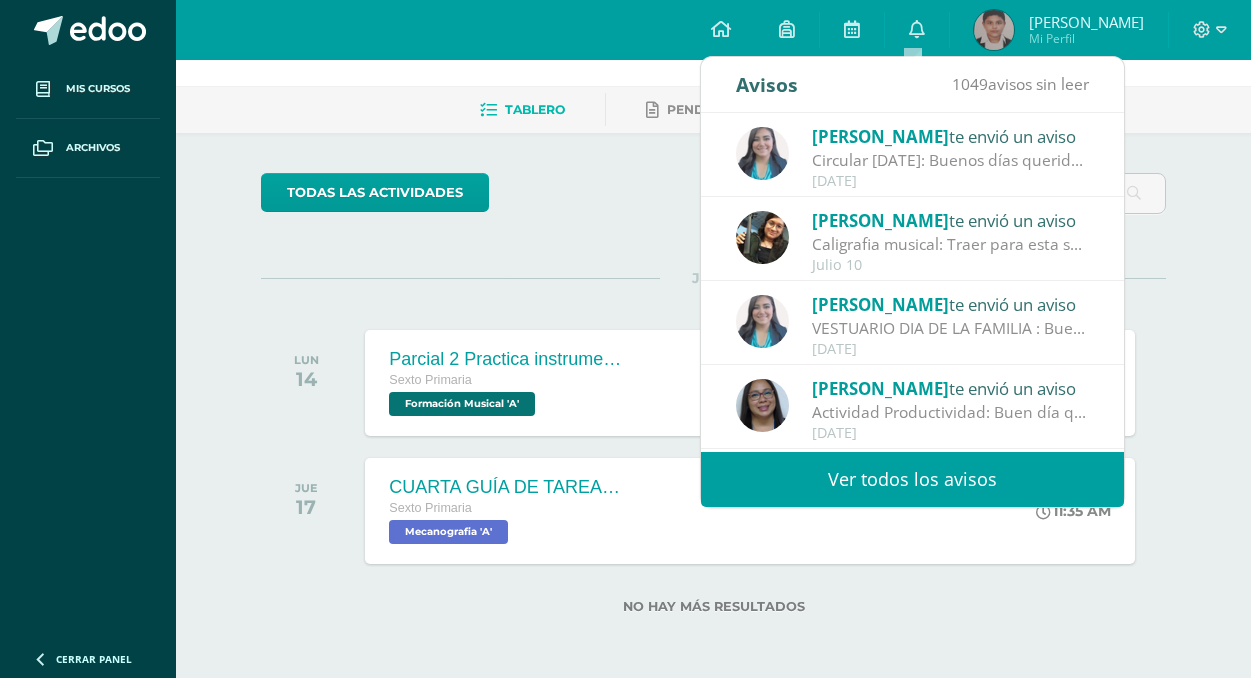 click on "[PERSON_NAME]" at bounding box center [880, 220] 